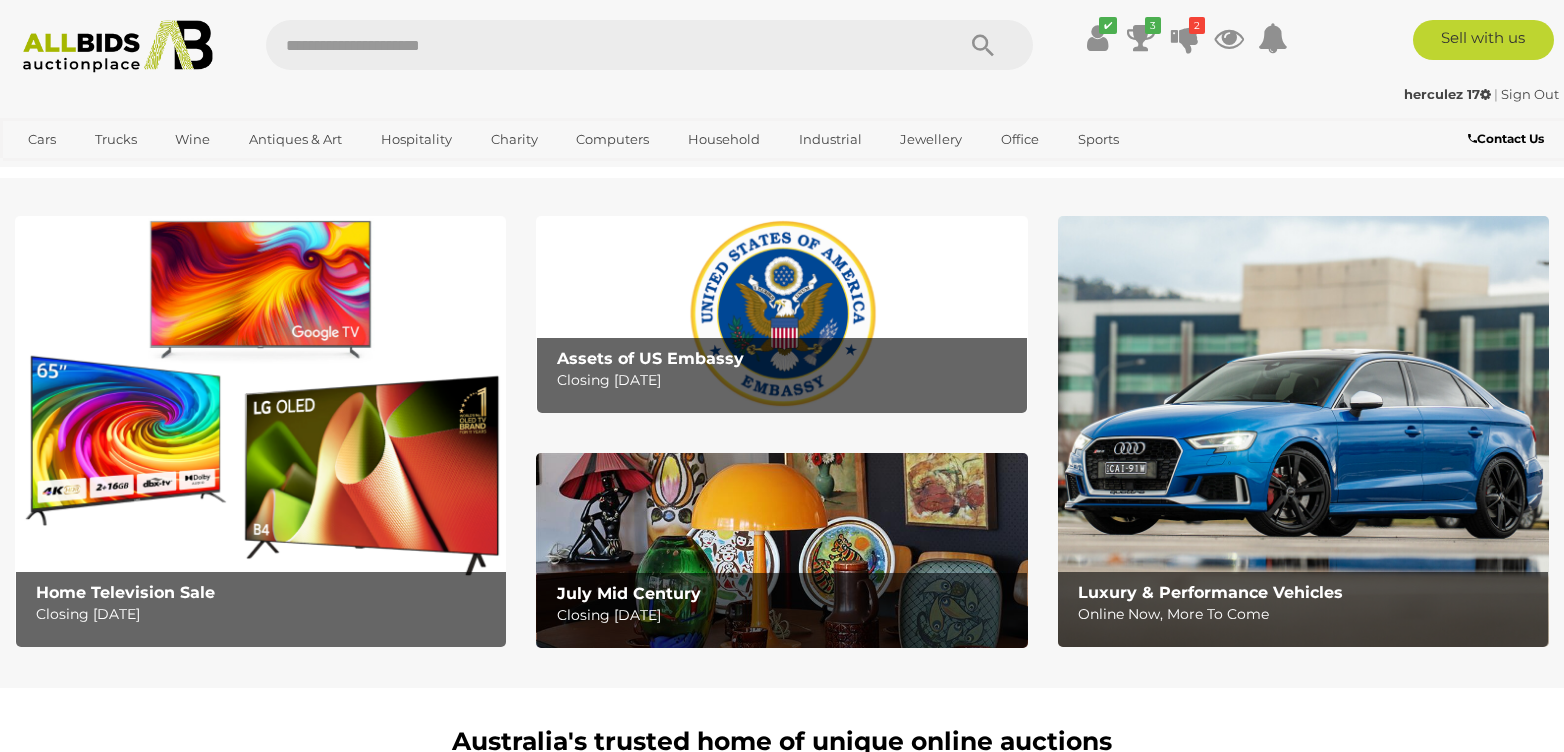 scroll, scrollTop: 0, scrollLeft: 0, axis: both 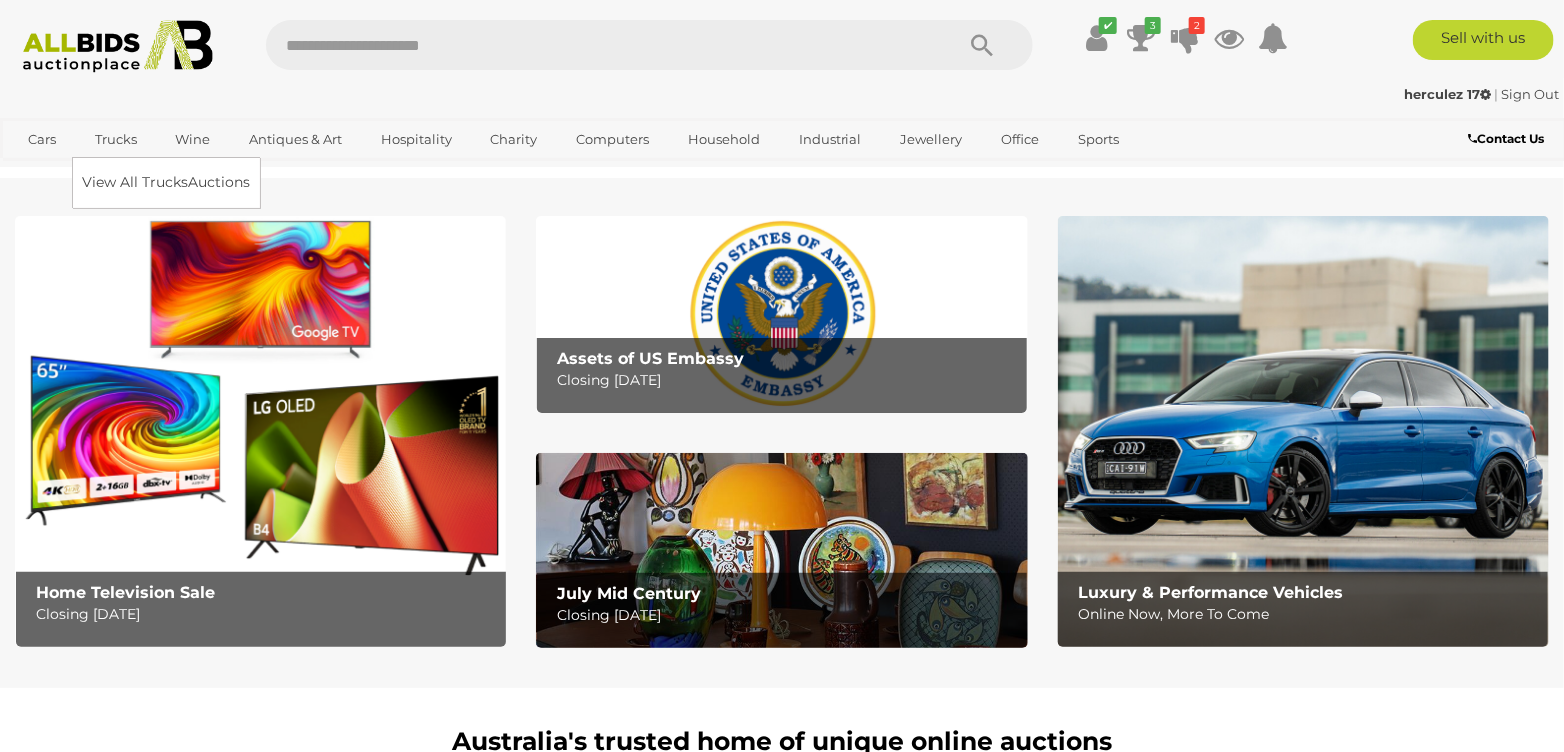 click on "Trucks" at bounding box center (116, 139) 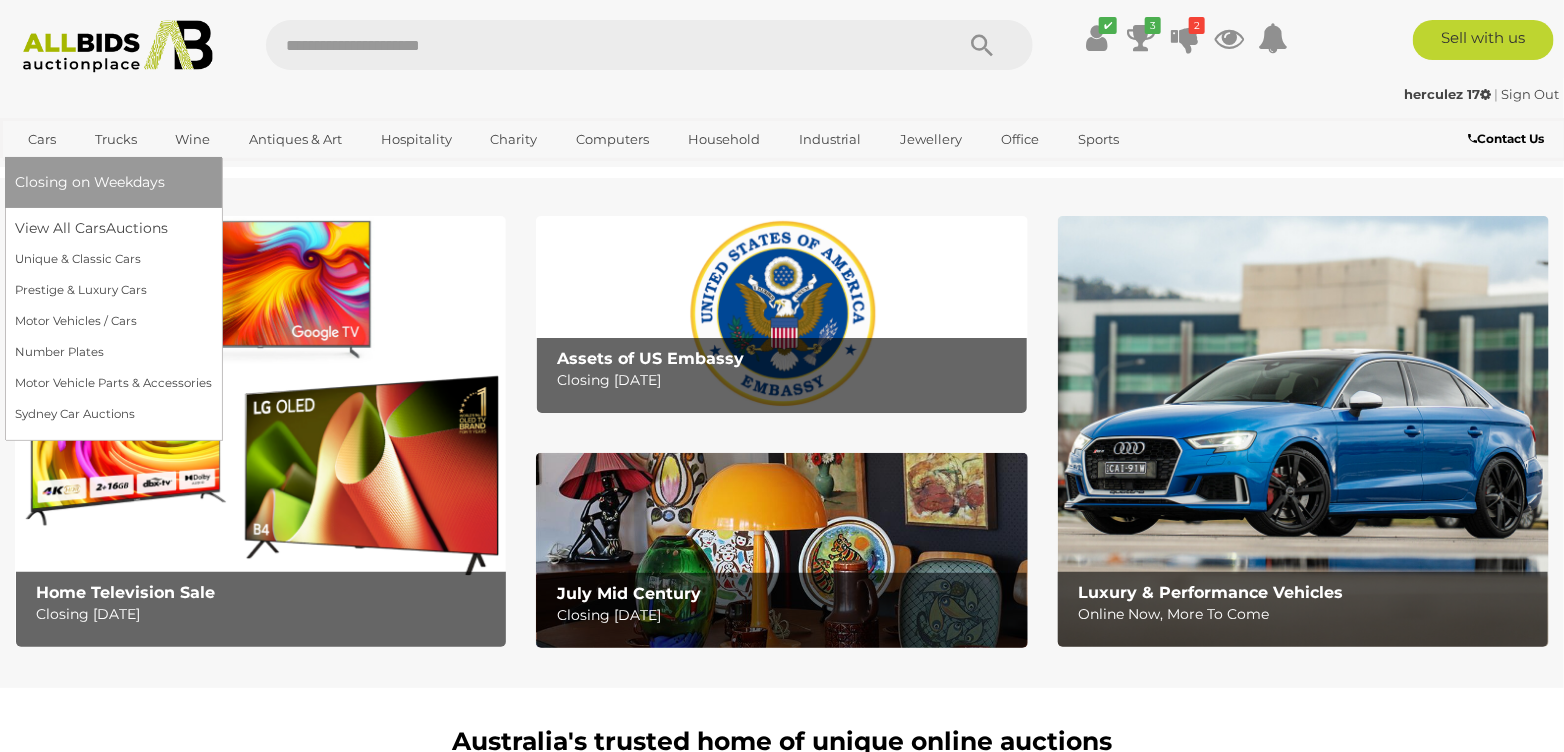 click on "Cars" at bounding box center (42, 139) 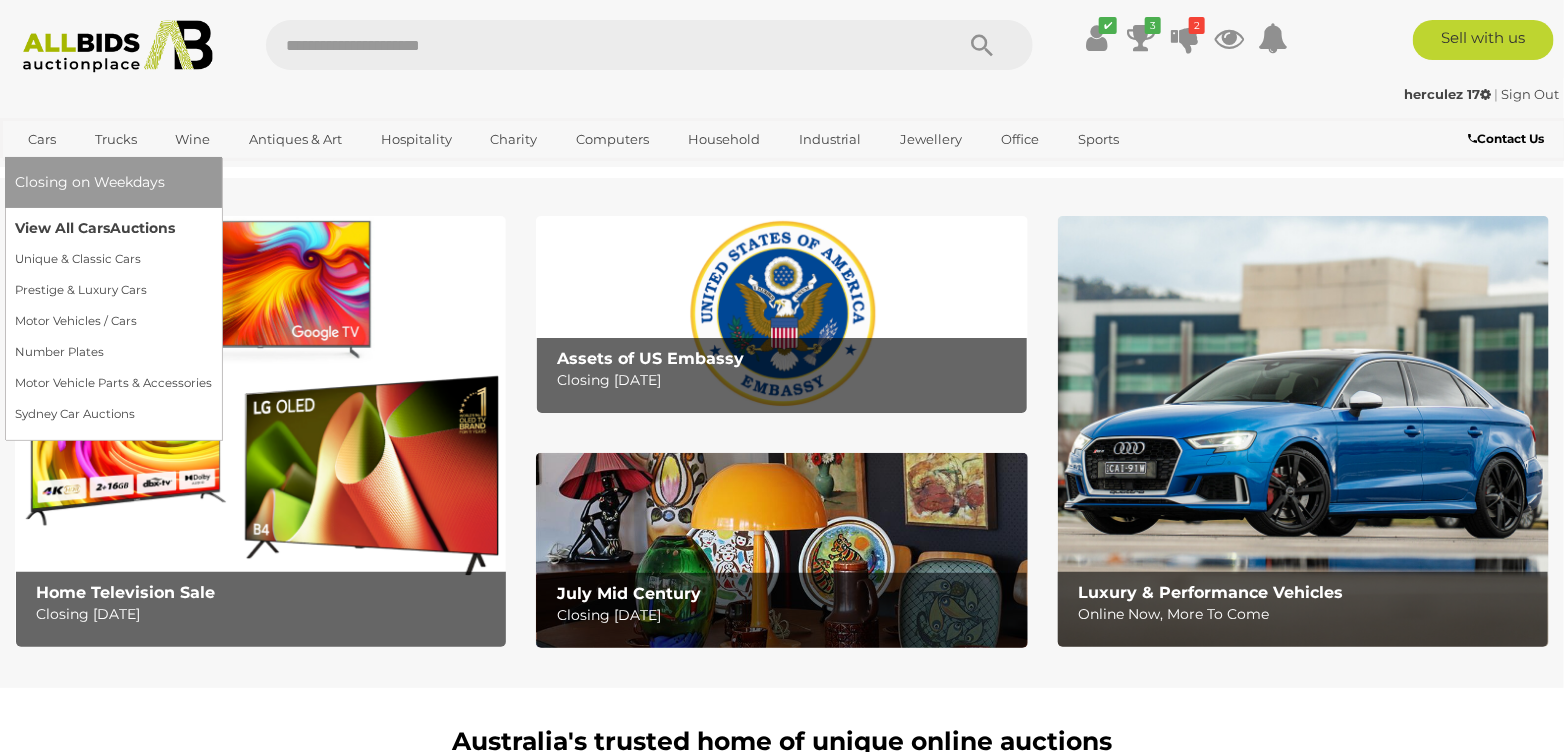 drag, startPoint x: 84, startPoint y: 229, endPoint x: 572, endPoint y: 220, distance: 488.08298 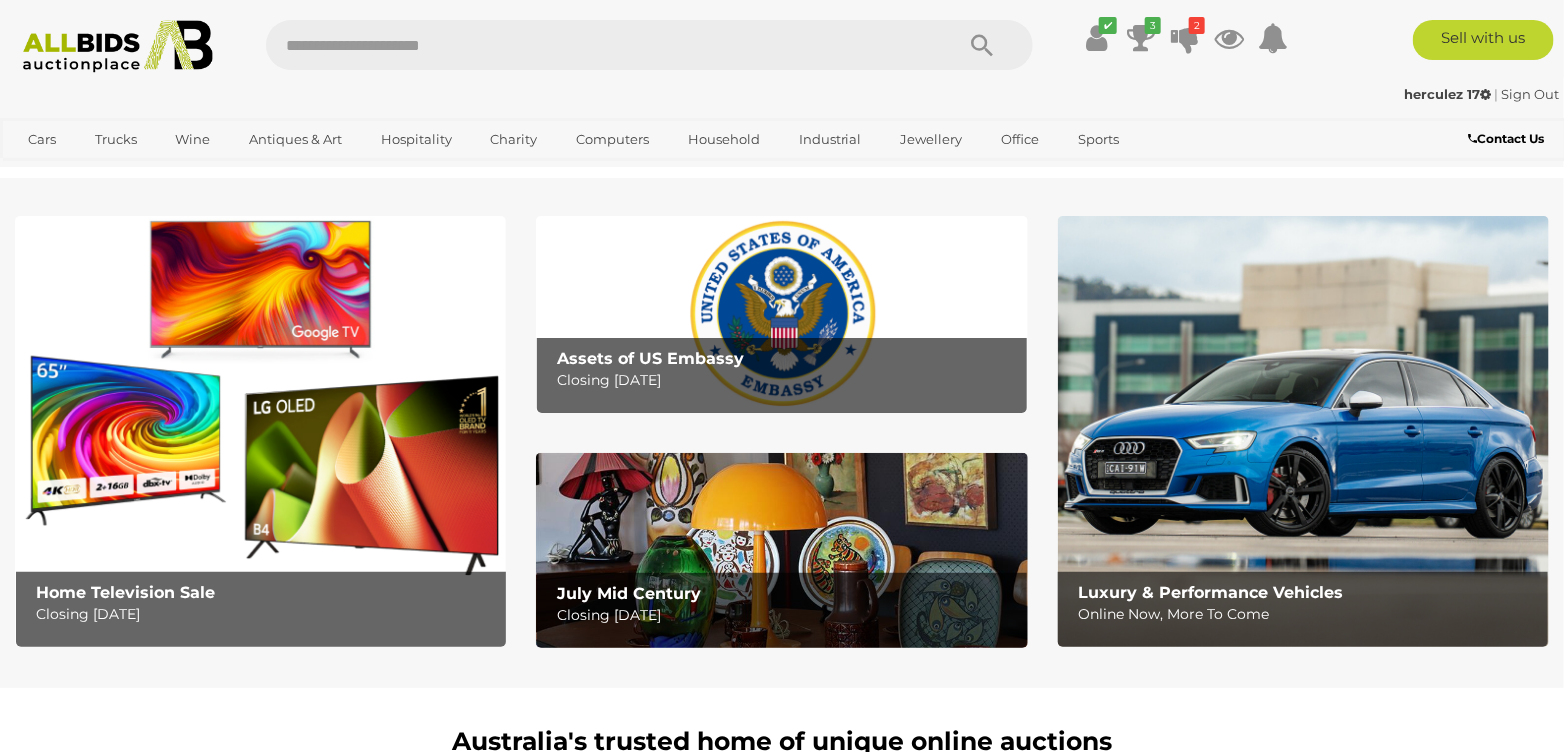 click on "View All Cars  Auctions" at bounding box center [0, 0] 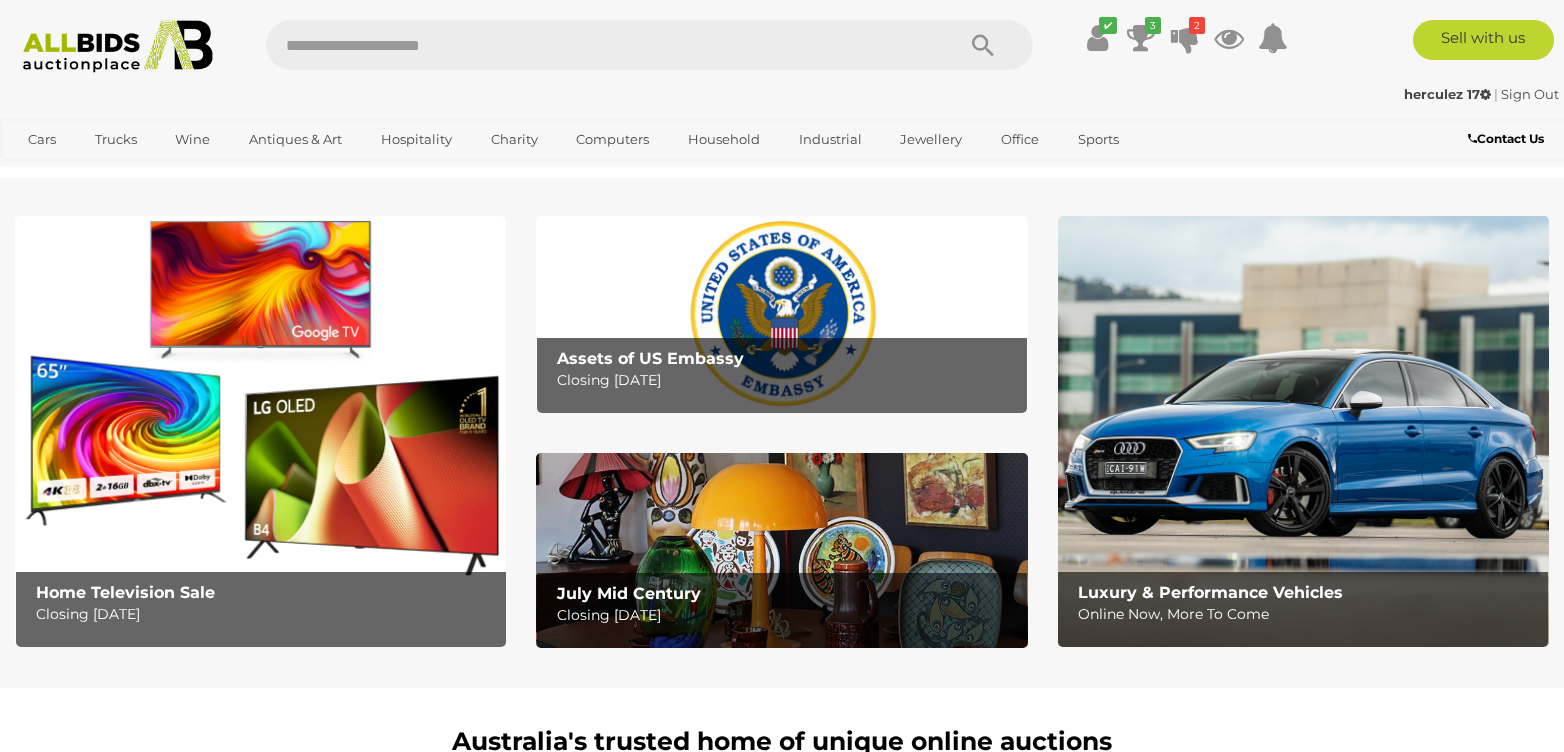 scroll, scrollTop: 0, scrollLeft: 0, axis: both 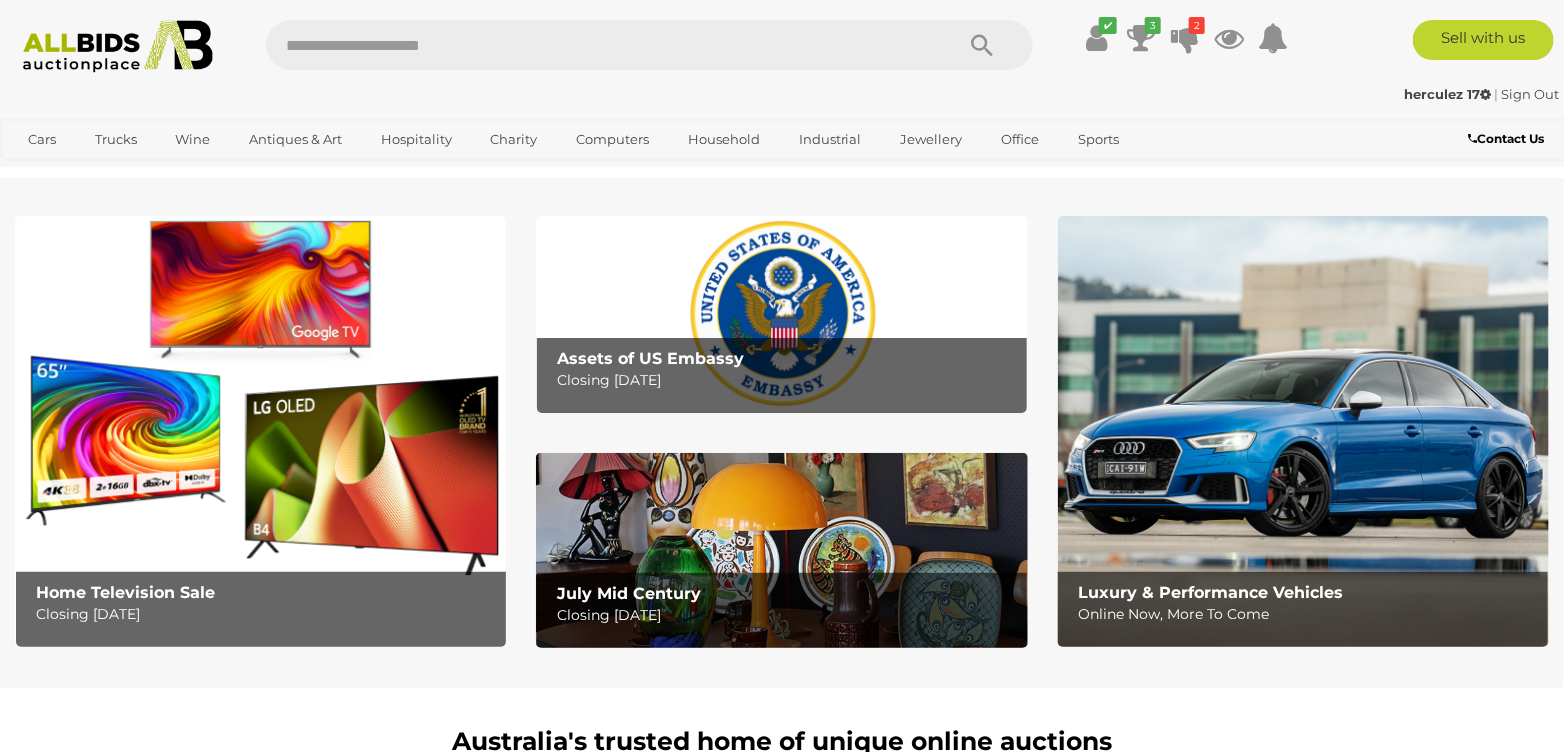 click on "Assets of US Embassy" at bounding box center [650, 358] 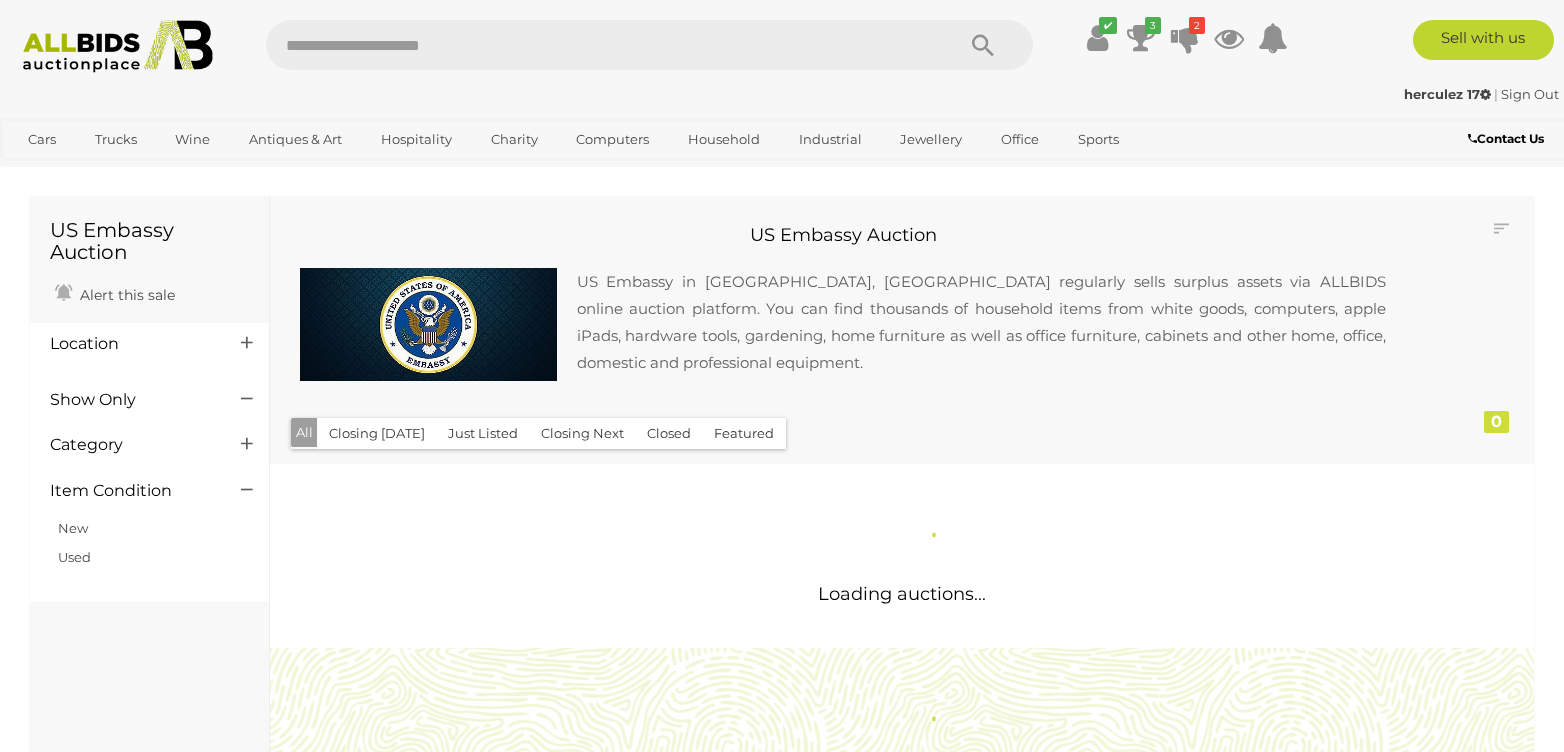 scroll, scrollTop: 0, scrollLeft: 0, axis: both 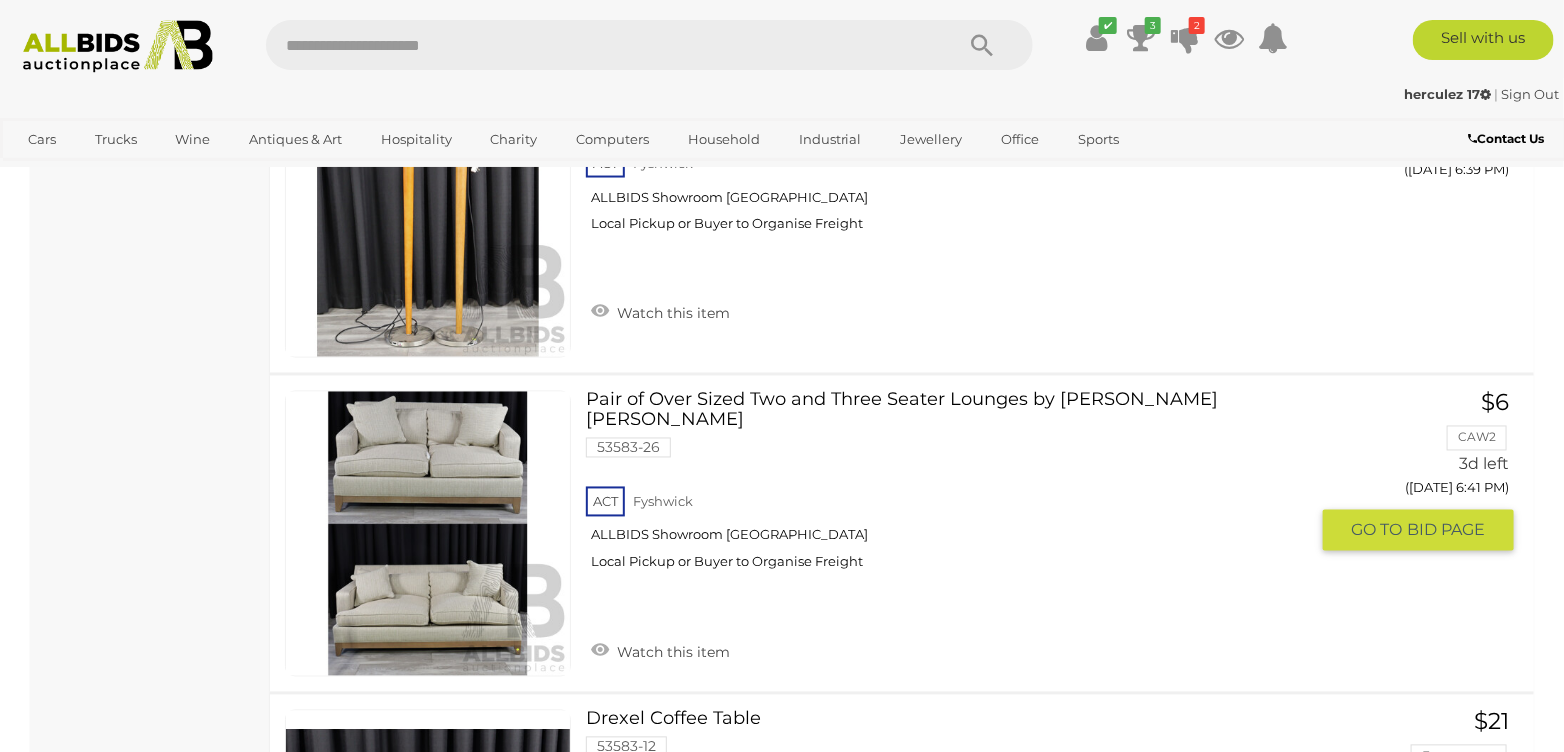 click on "Watch this item" at bounding box center (954, 626) 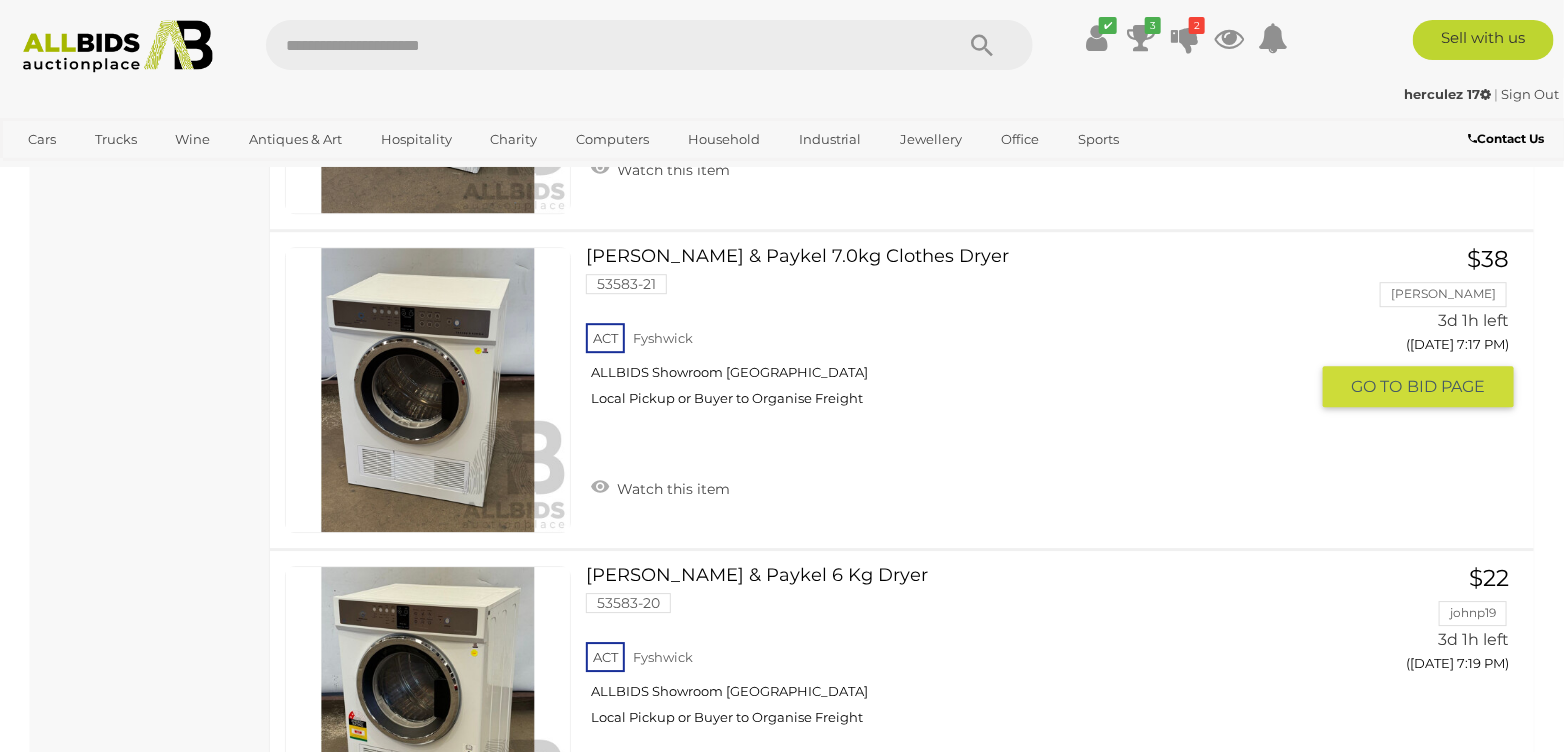 scroll, scrollTop: 9000, scrollLeft: 0, axis: vertical 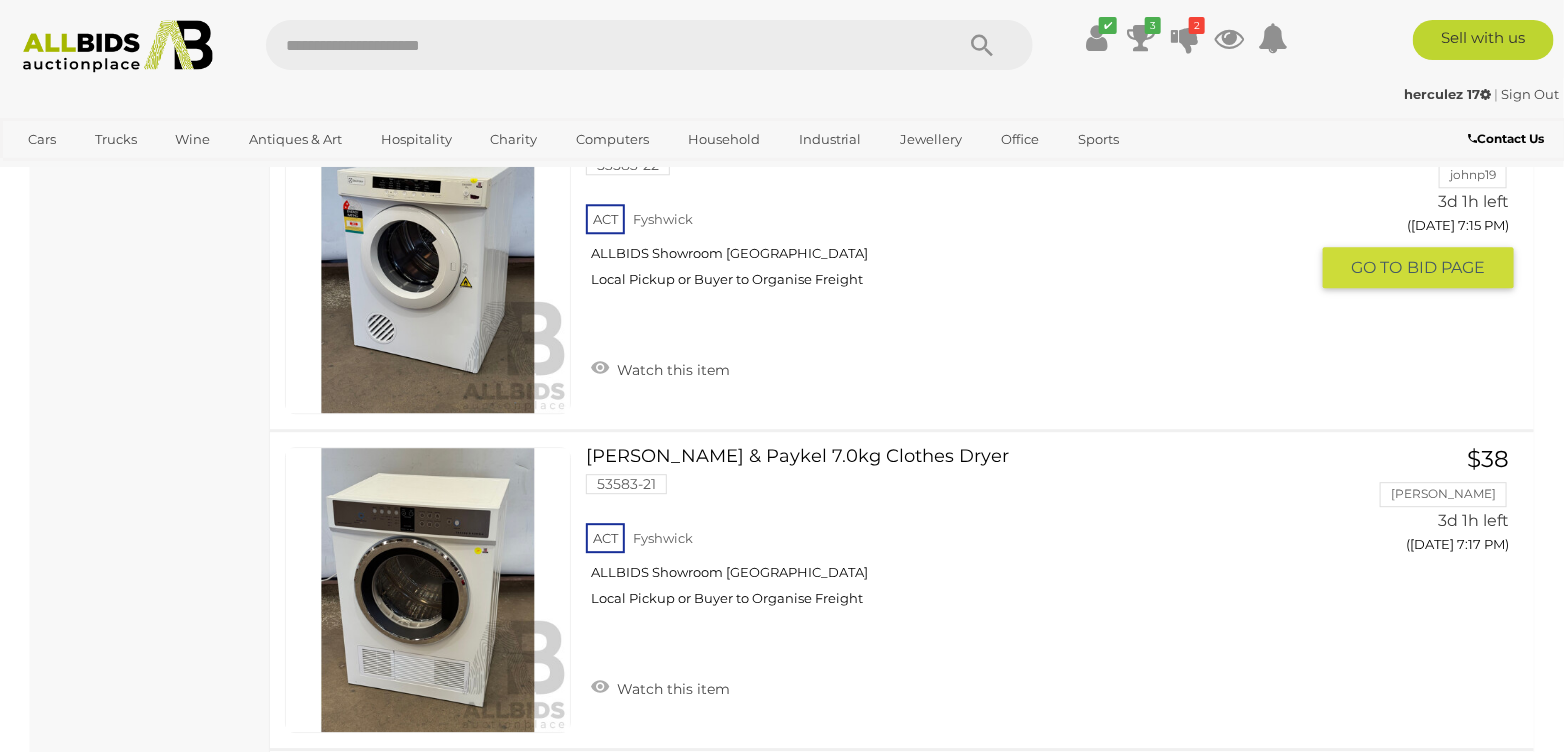 click at bounding box center (428, 271) 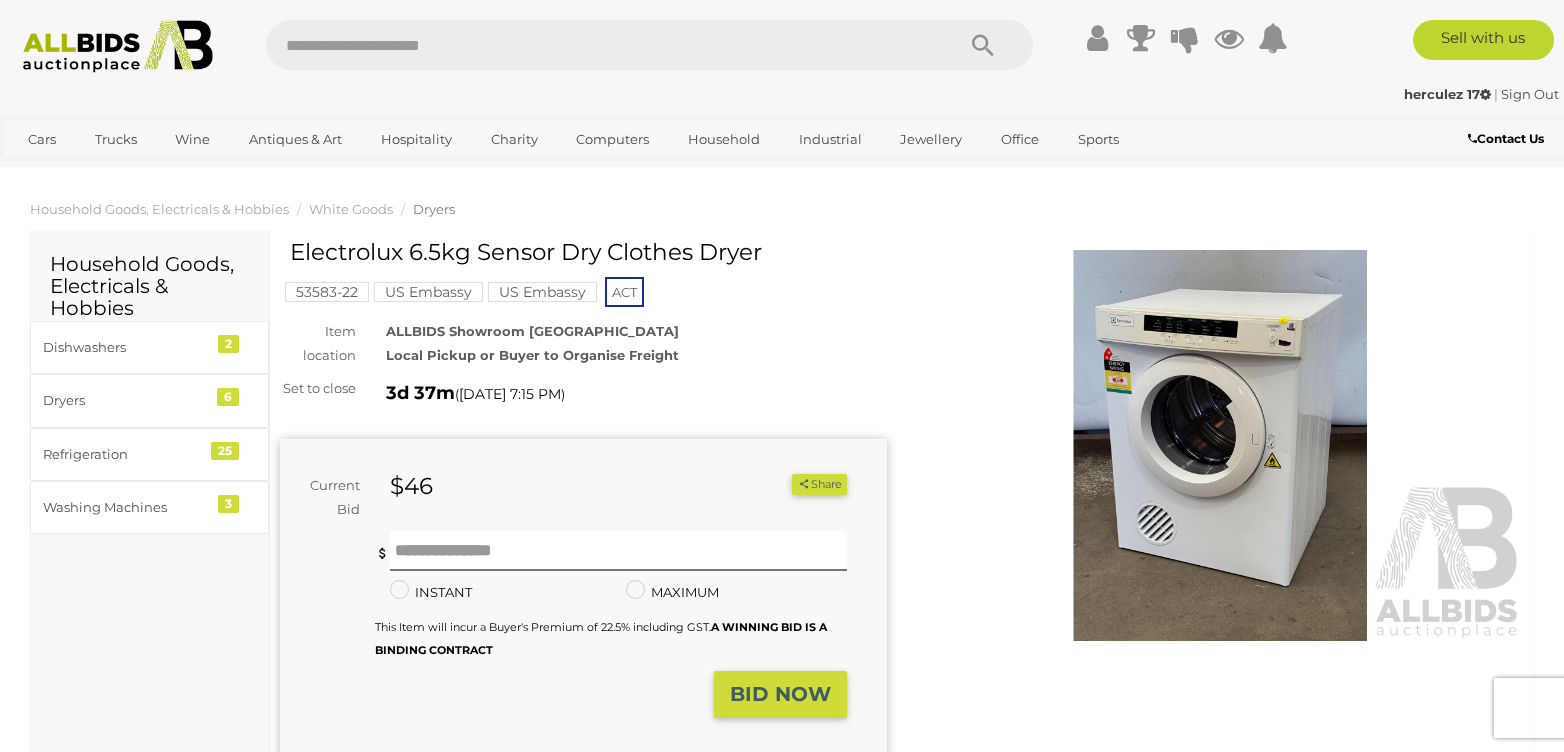scroll, scrollTop: 0, scrollLeft: 0, axis: both 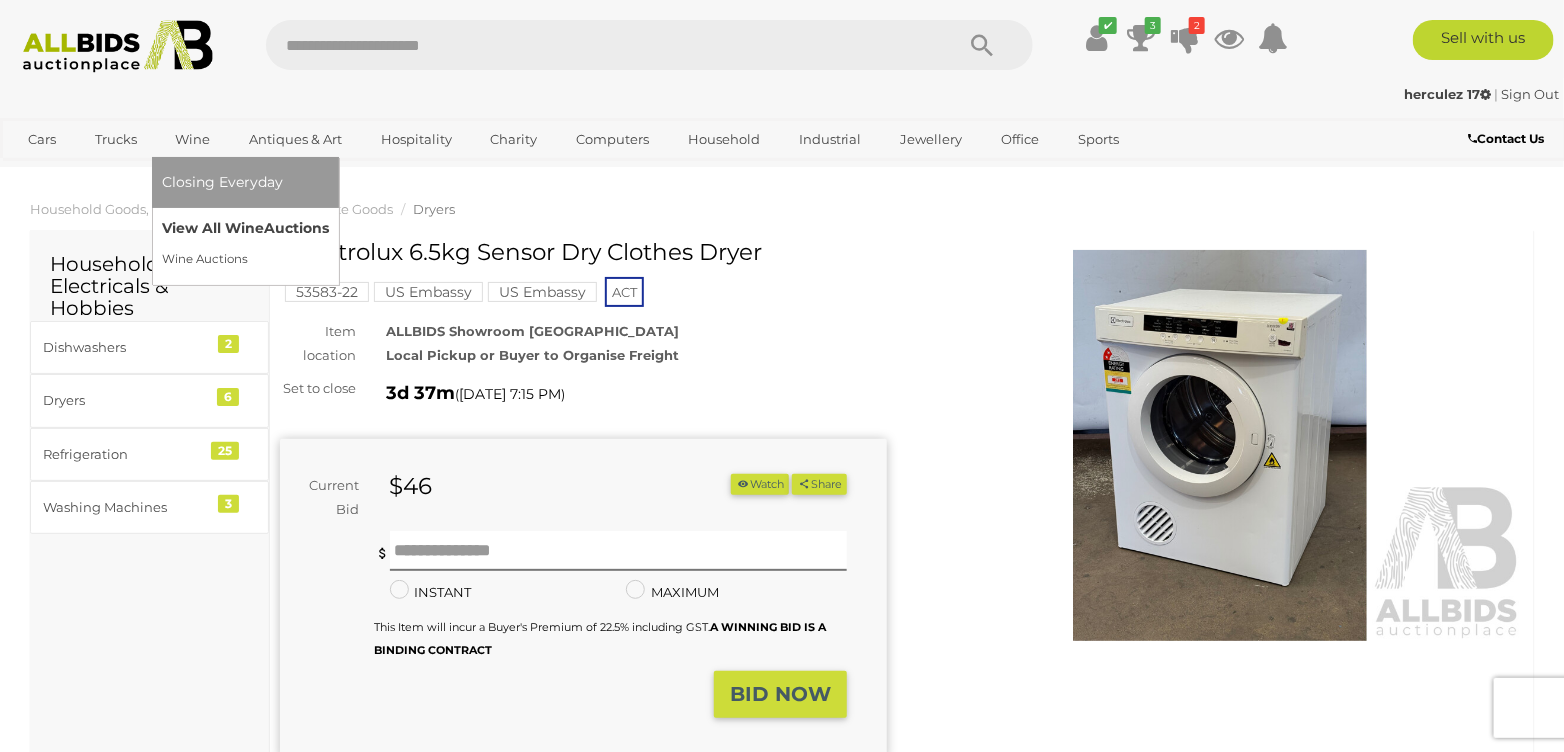 click on "View All Wine  Auctions" at bounding box center (245, 228) 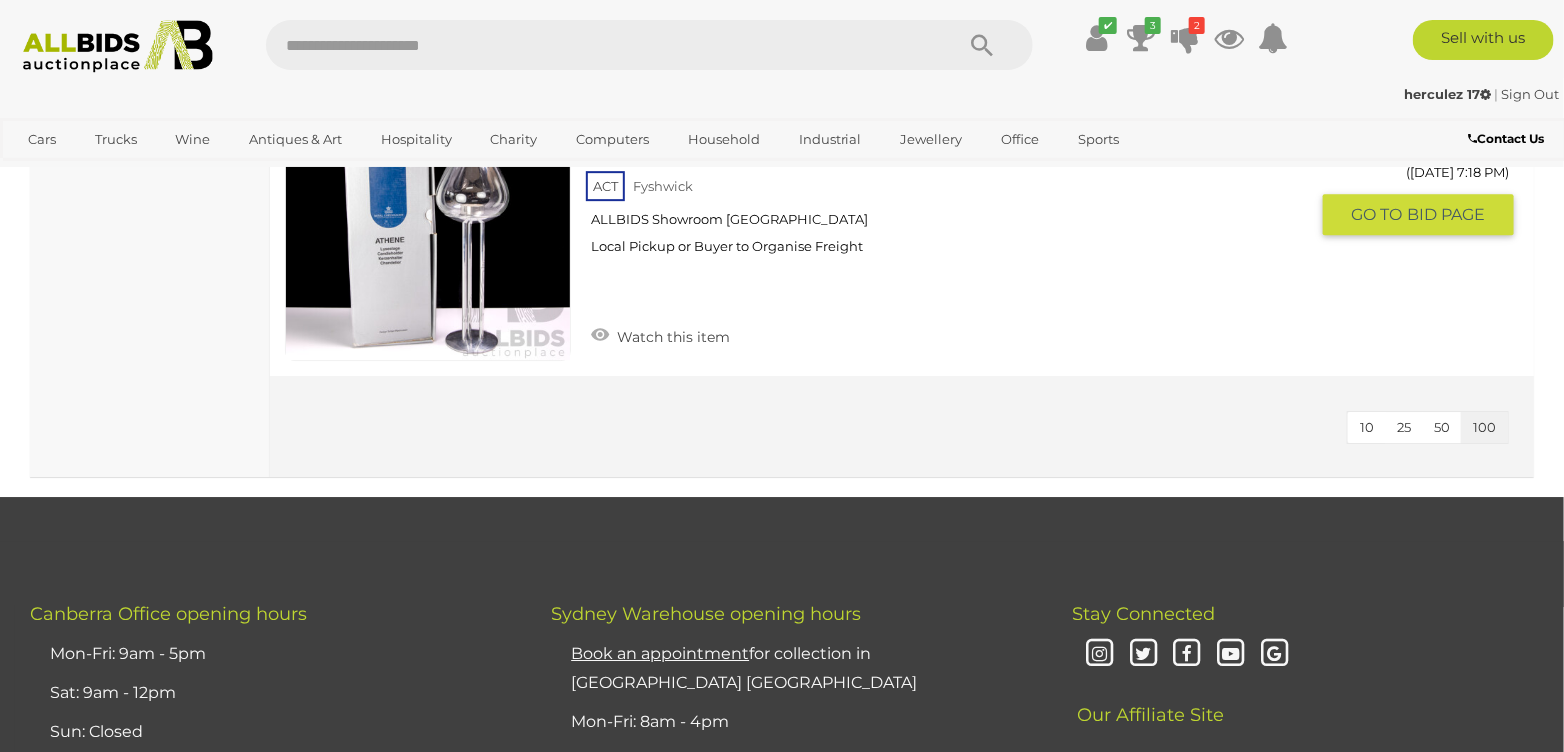 scroll, scrollTop: 2500, scrollLeft: 0, axis: vertical 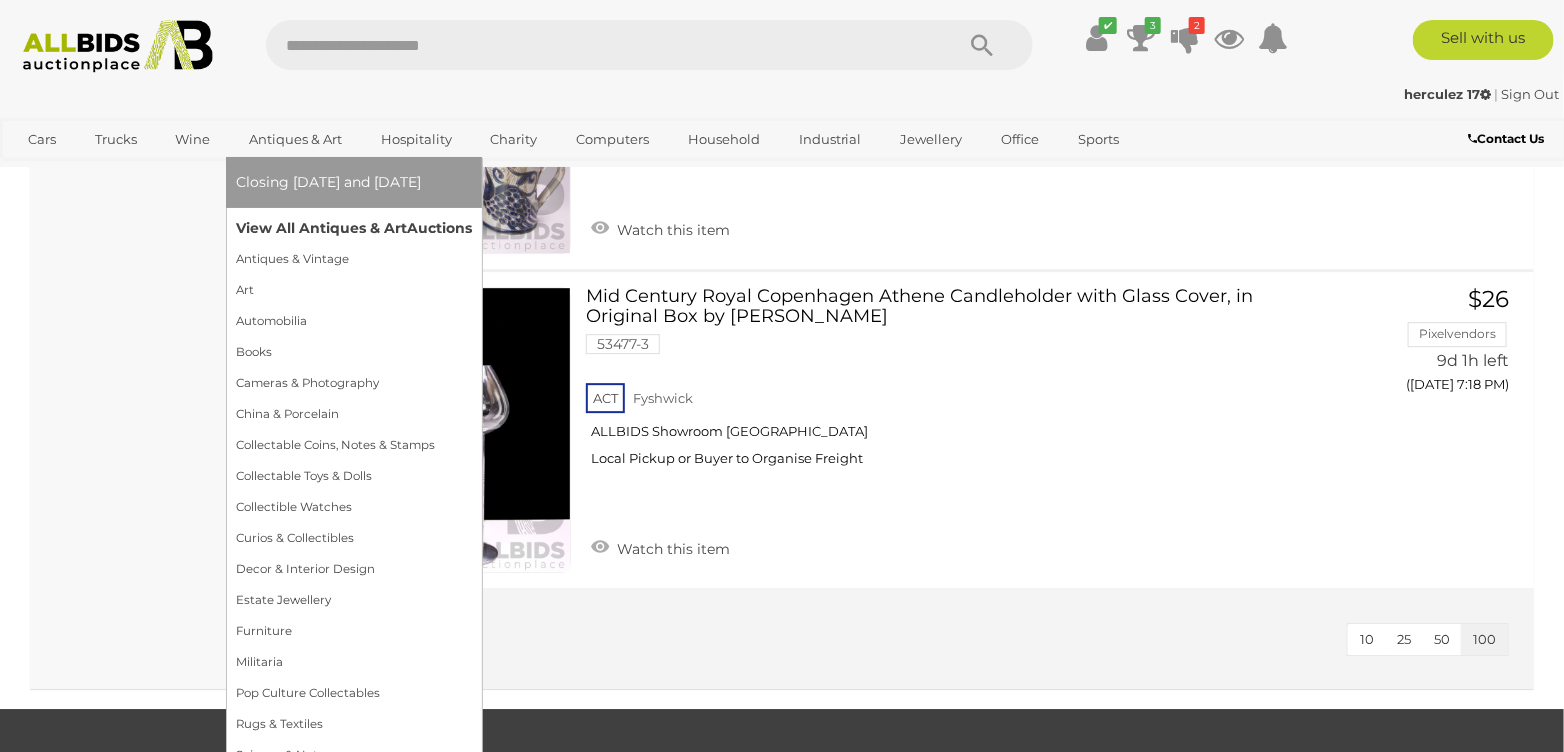 click on "View All Antiques & Art  Auctions" at bounding box center [354, 228] 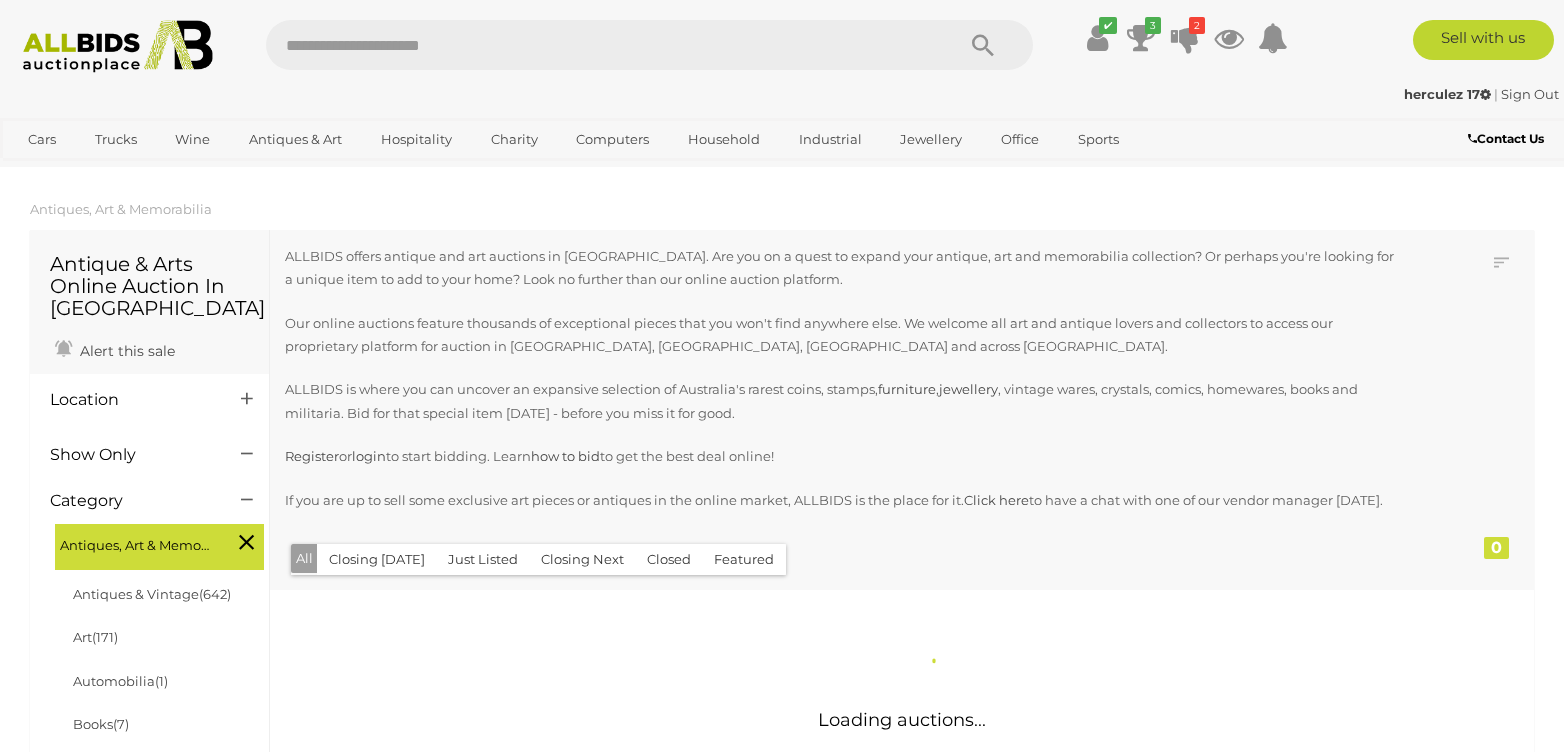 scroll, scrollTop: 0, scrollLeft: 0, axis: both 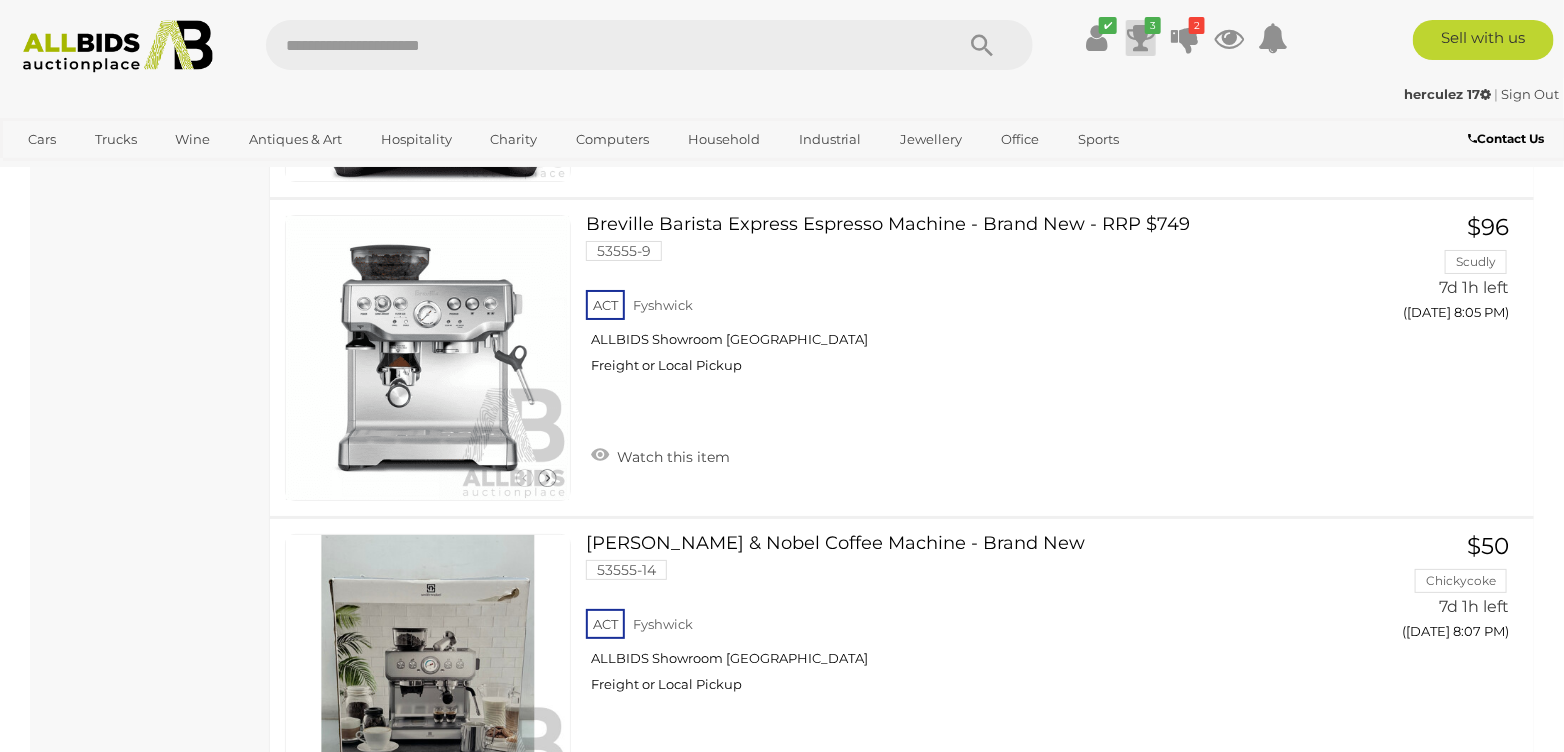 click on "3" at bounding box center (1153, 25) 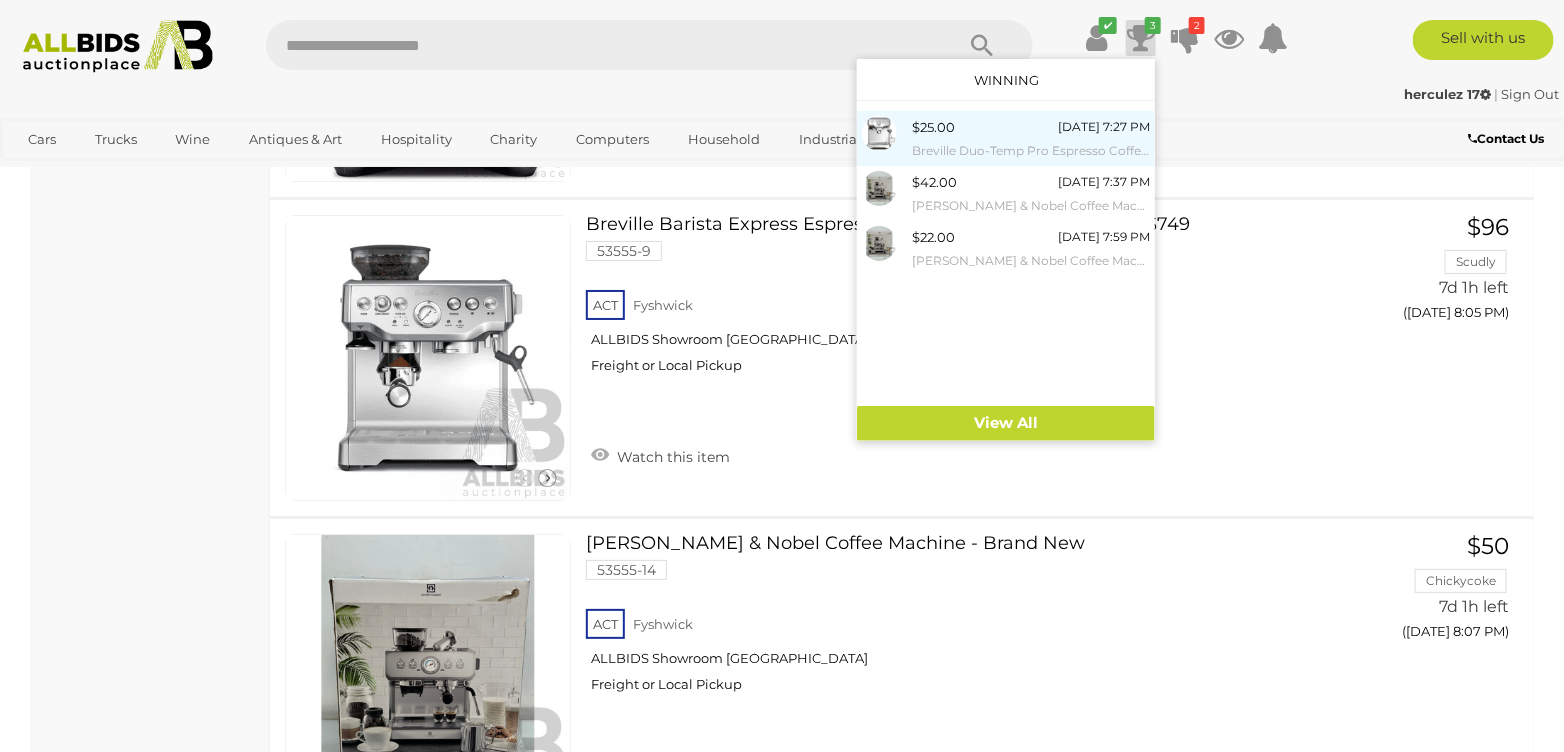 click on "$25.00
20/07/2025 7:27 PM
Breville Duo-Temp Pro Espresso Coffee Machine - Brand New - RRP $419" at bounding box center [1031, 138] 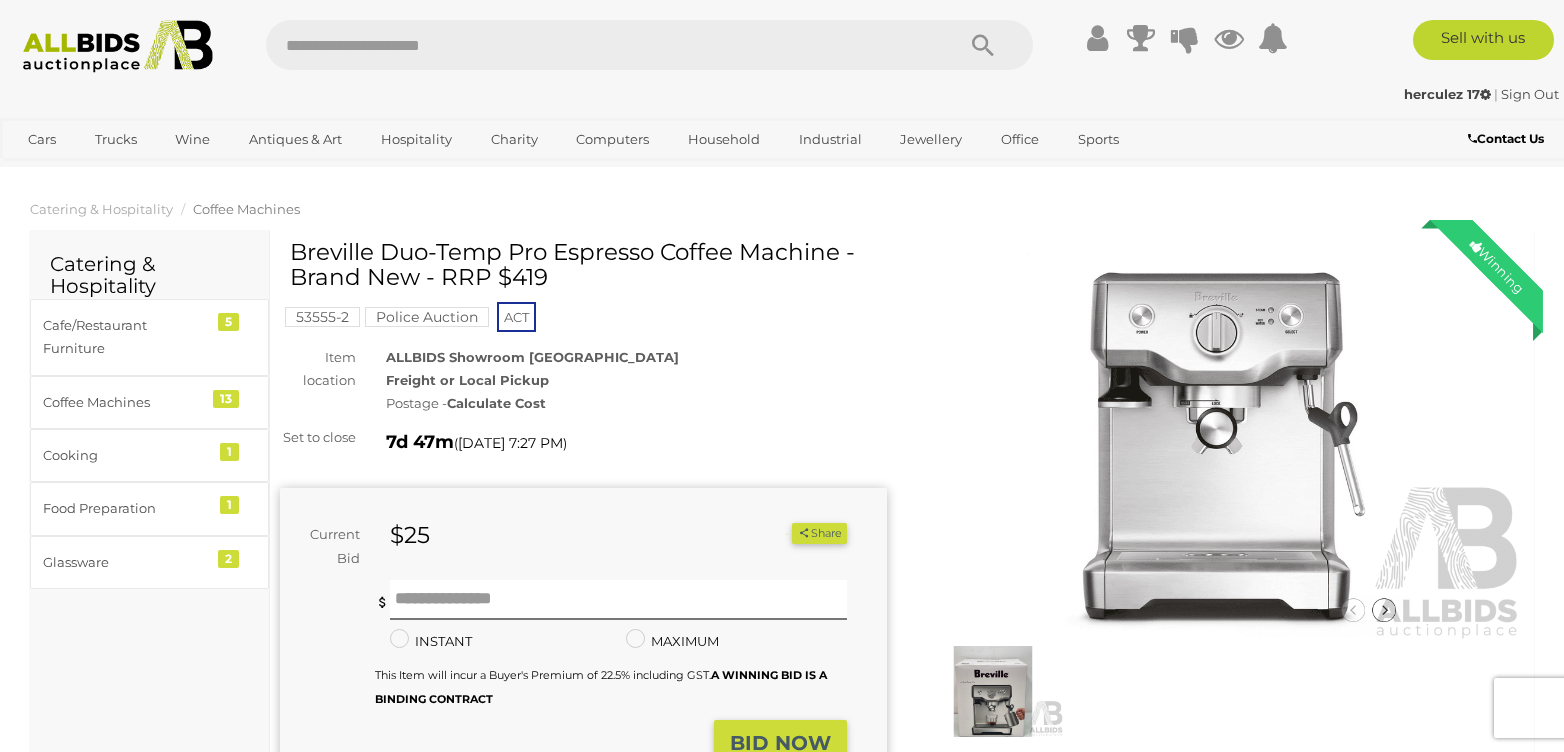 scroll, scrollTop: 0, scrollLeft: 0, axis: both 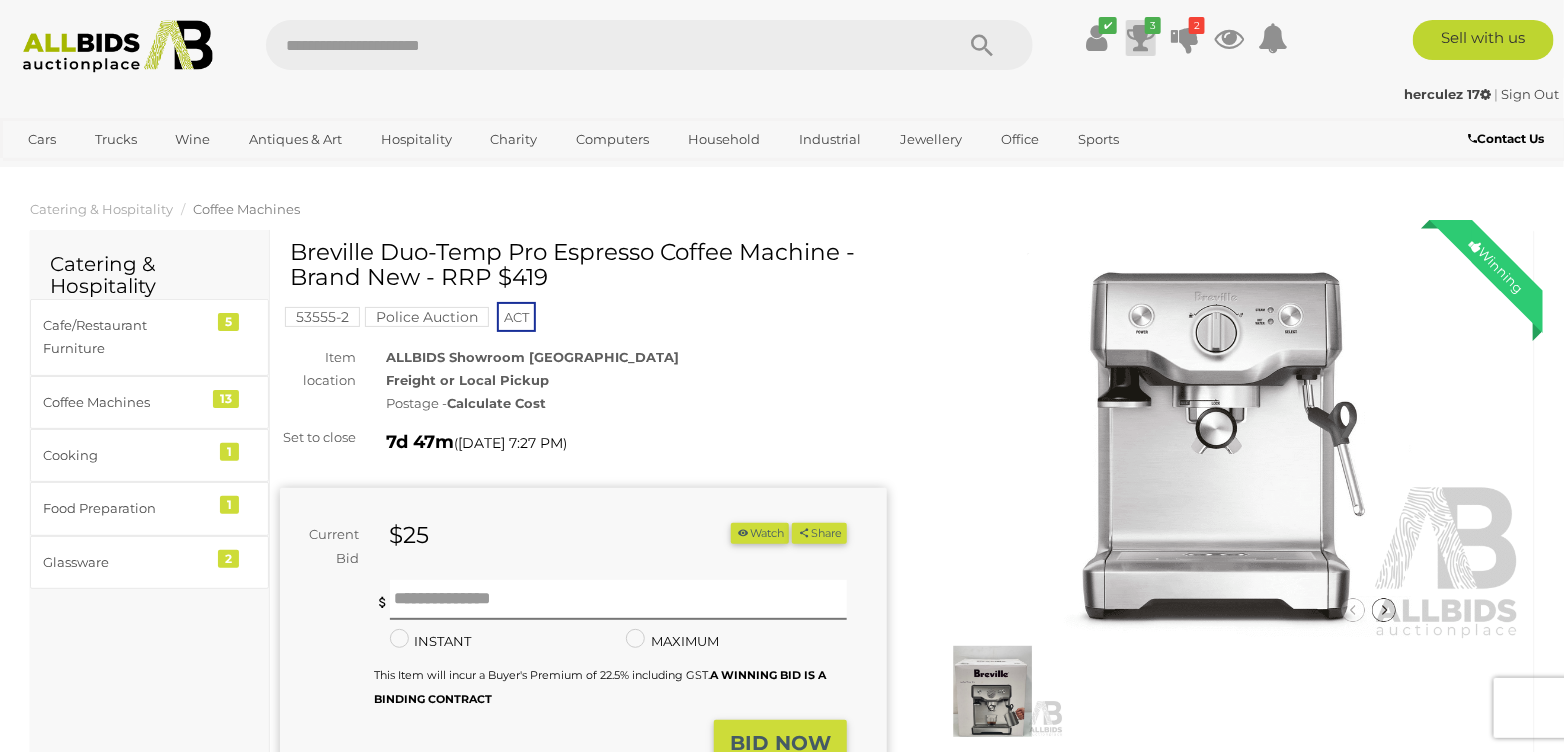 click at bounding box center [1141, 38] 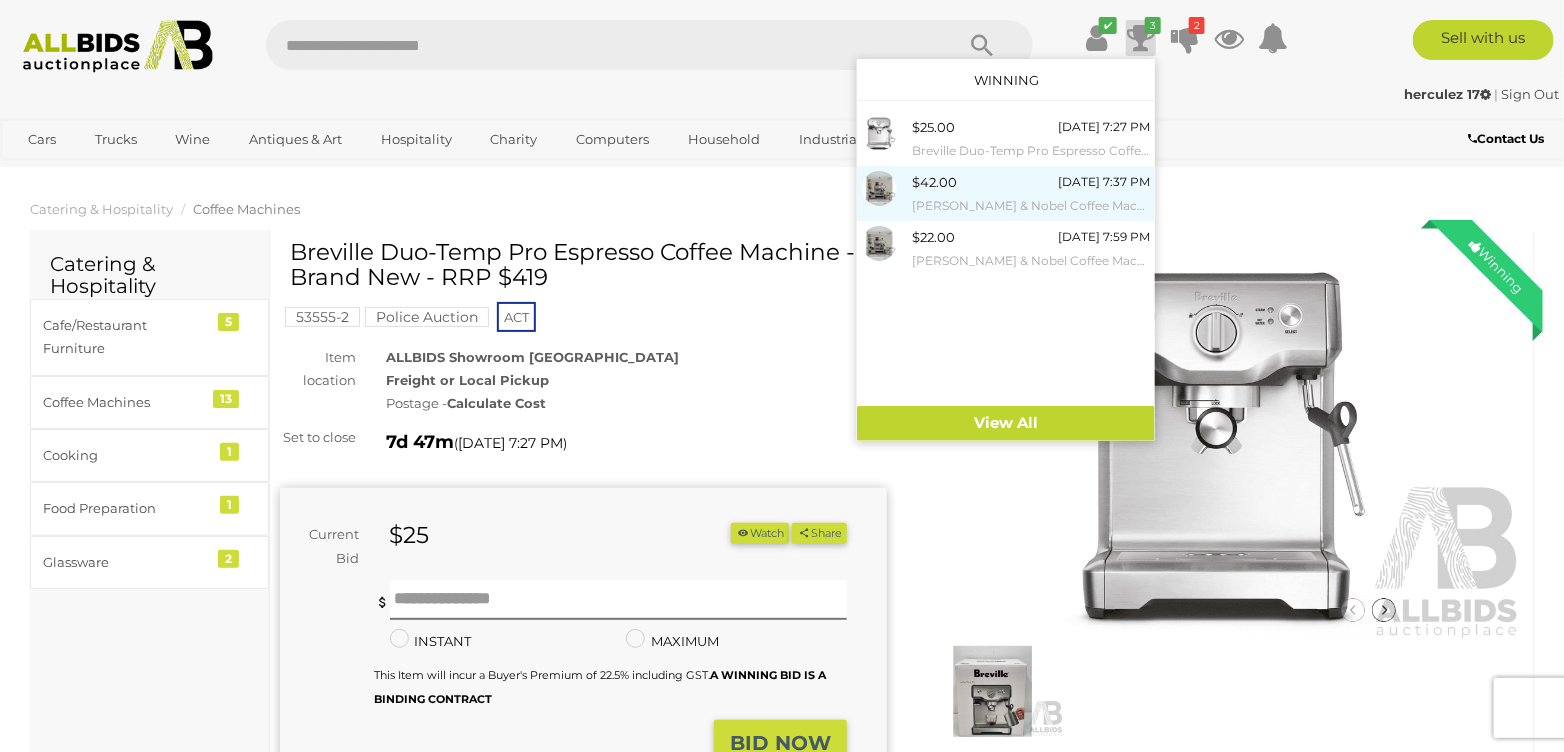 click on "$42.00
[DATE] 7:37 PM
[PERSON_NAME] & Nobel Coffee Machine - Brand New" at bounding box center (1031, 193) 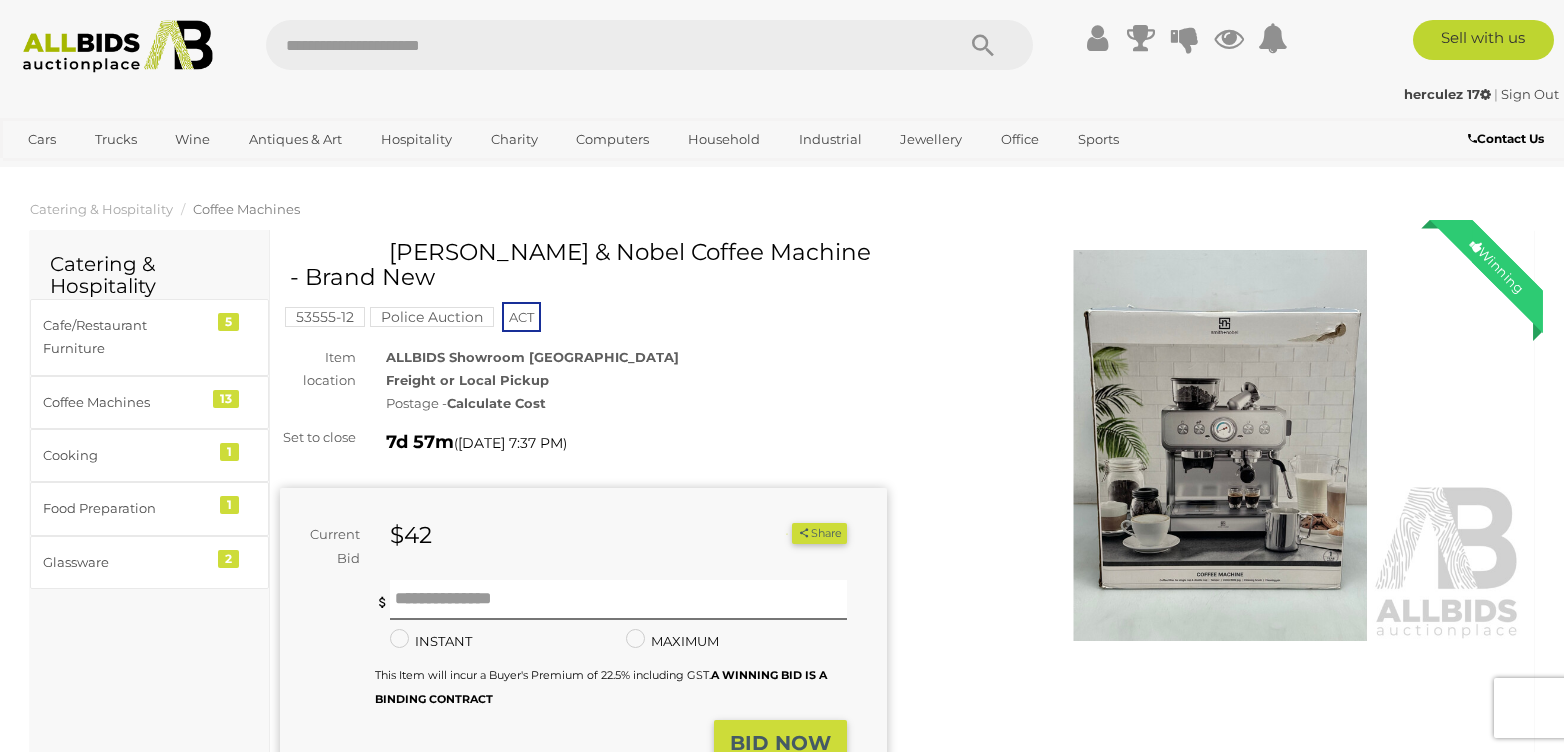 scroll, scrollTop: 0, scrollLeft: 0, axis: both 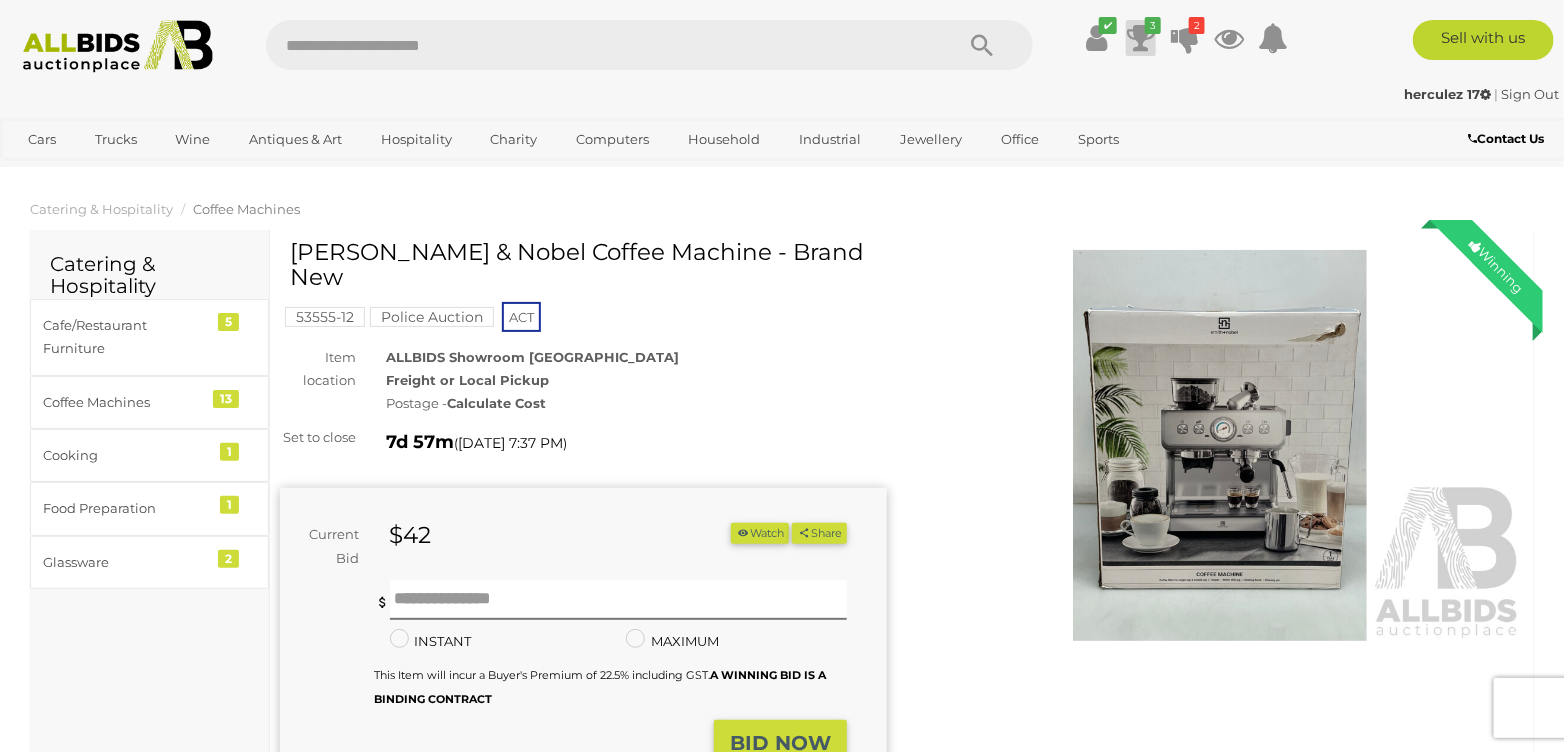 click at bounding box center (1141, 38) 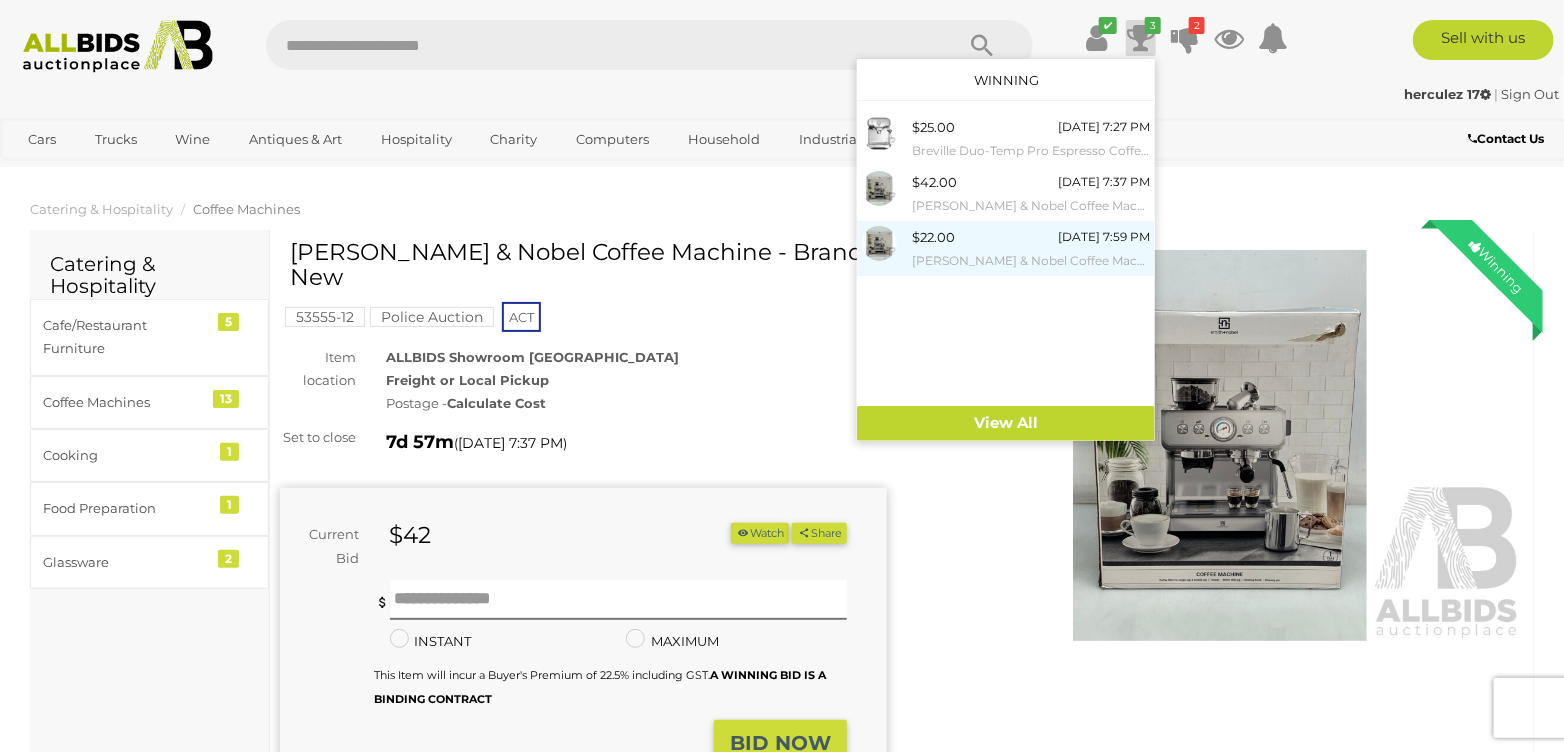 click on "[PERSON_NAME] & Nobel Coffee Machine - Brand New" at bounding box center [1031, 261] 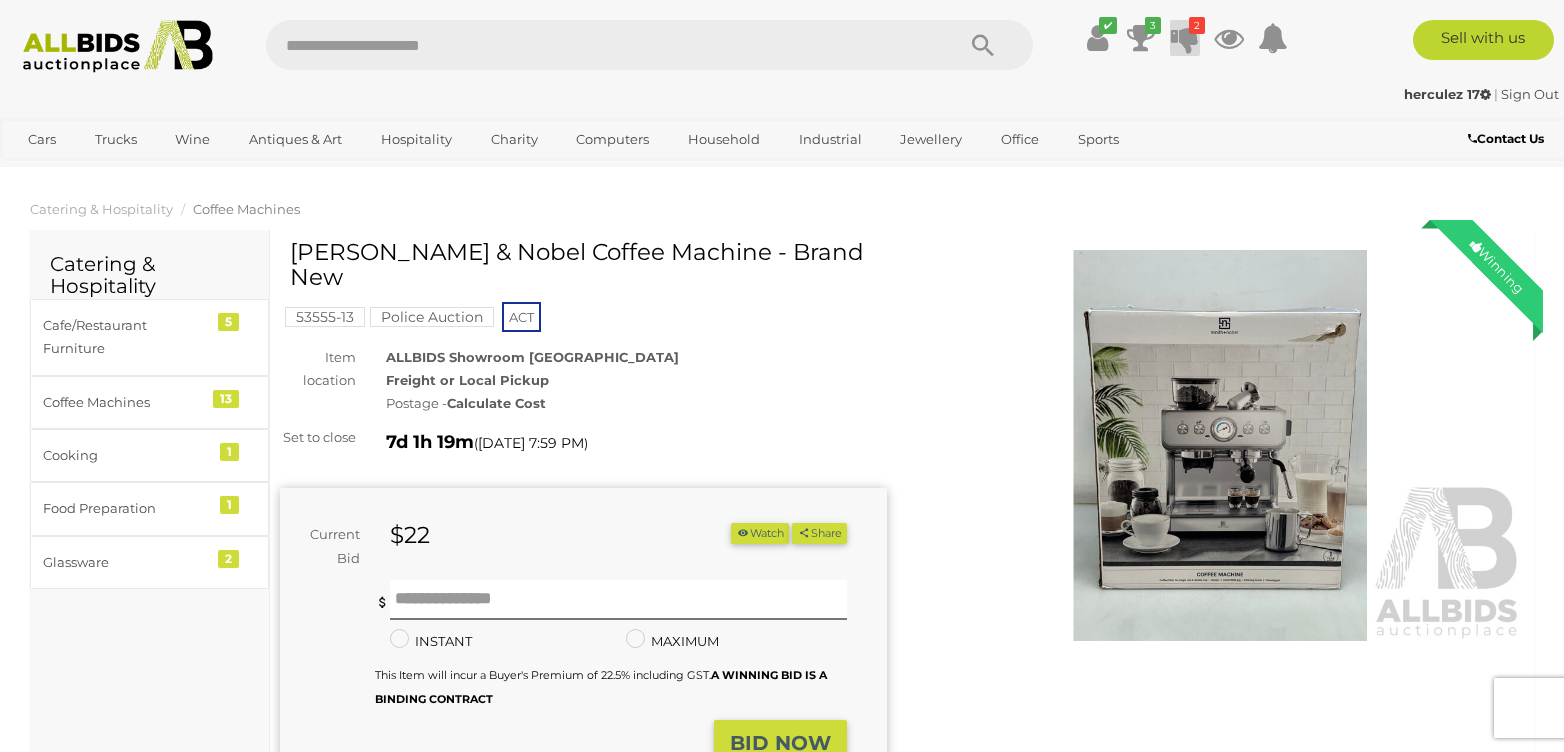 scroll, scrollTop: 0, scrollLeft: 0, axis: both 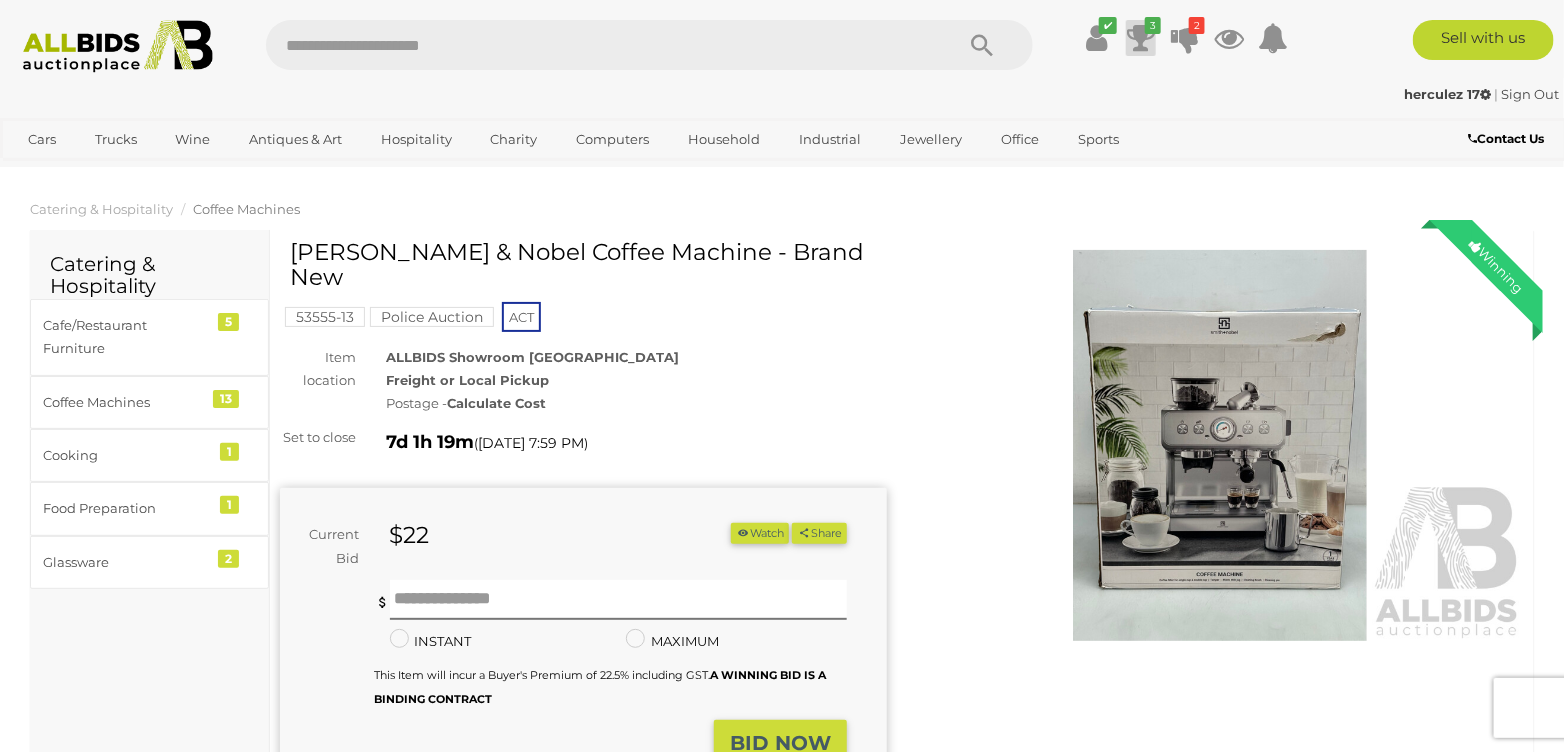 click at bounding box center [1141, 38] 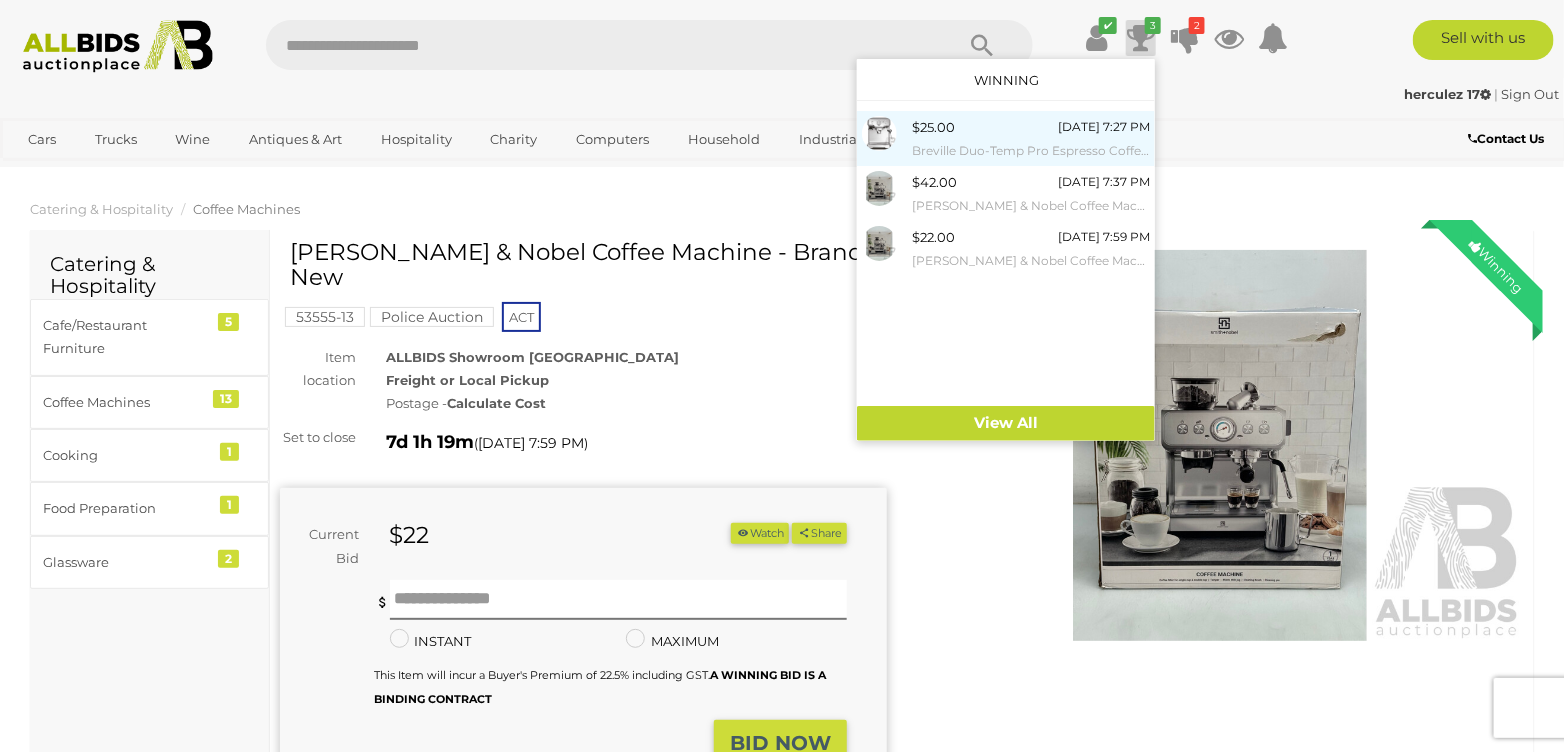 click on "Breville Duo-Temp Pro Espresso Coffee Machine - Brand New - RRP $419" at bounding box center (1031, 151) 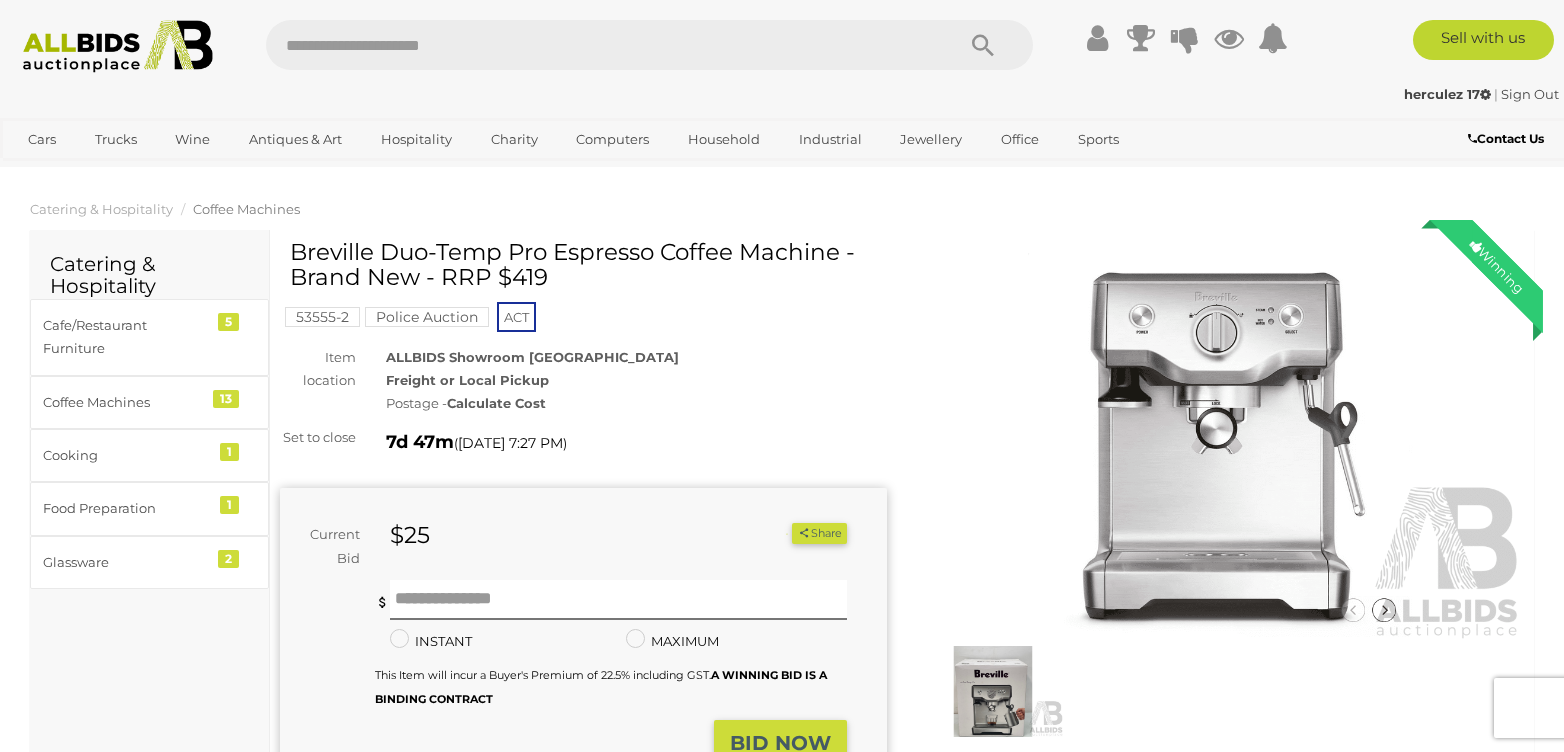 scroll, scrollTop: 0, scrollLeft: 0, axis: both 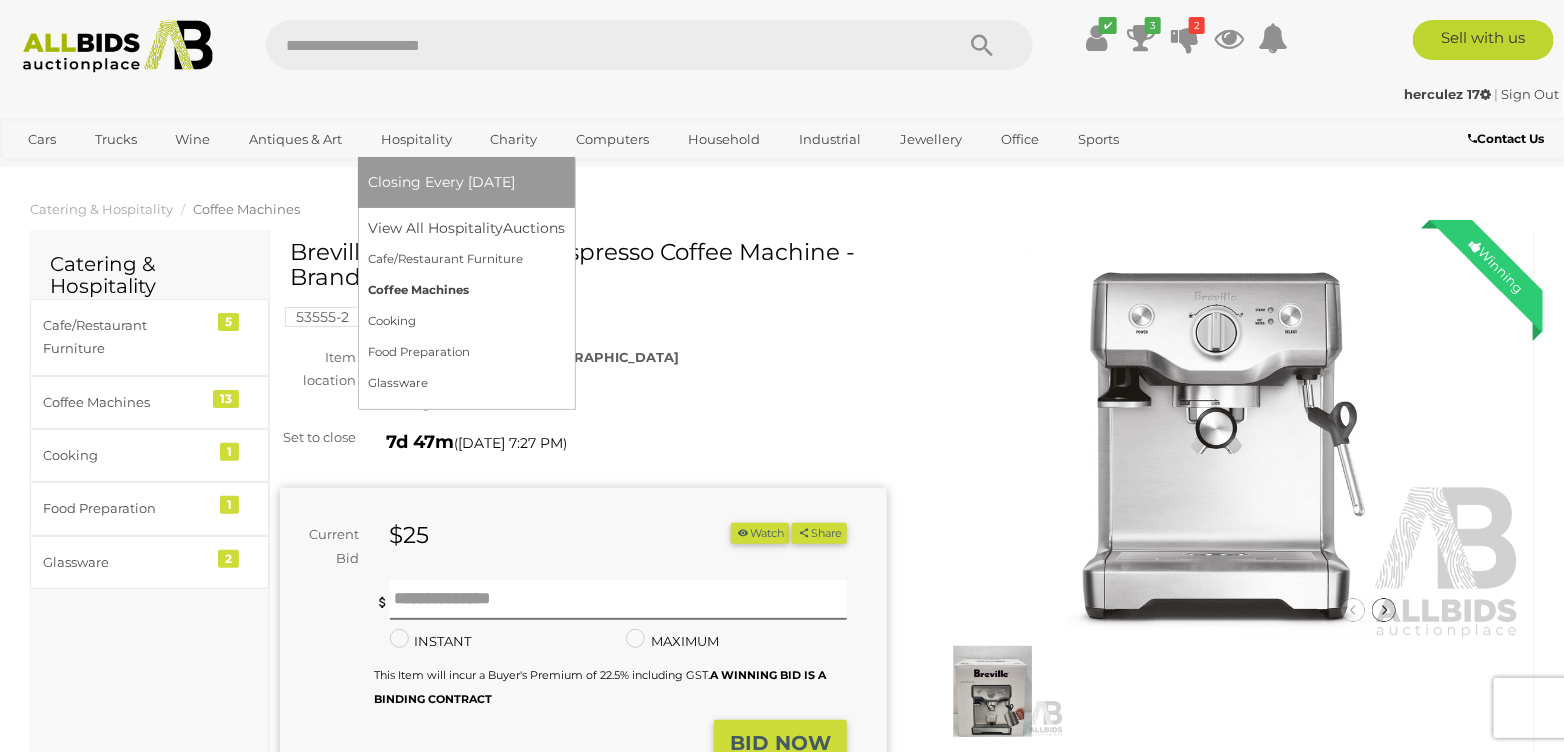 click on "Coffee Machines" at bounding box center (466, 290) 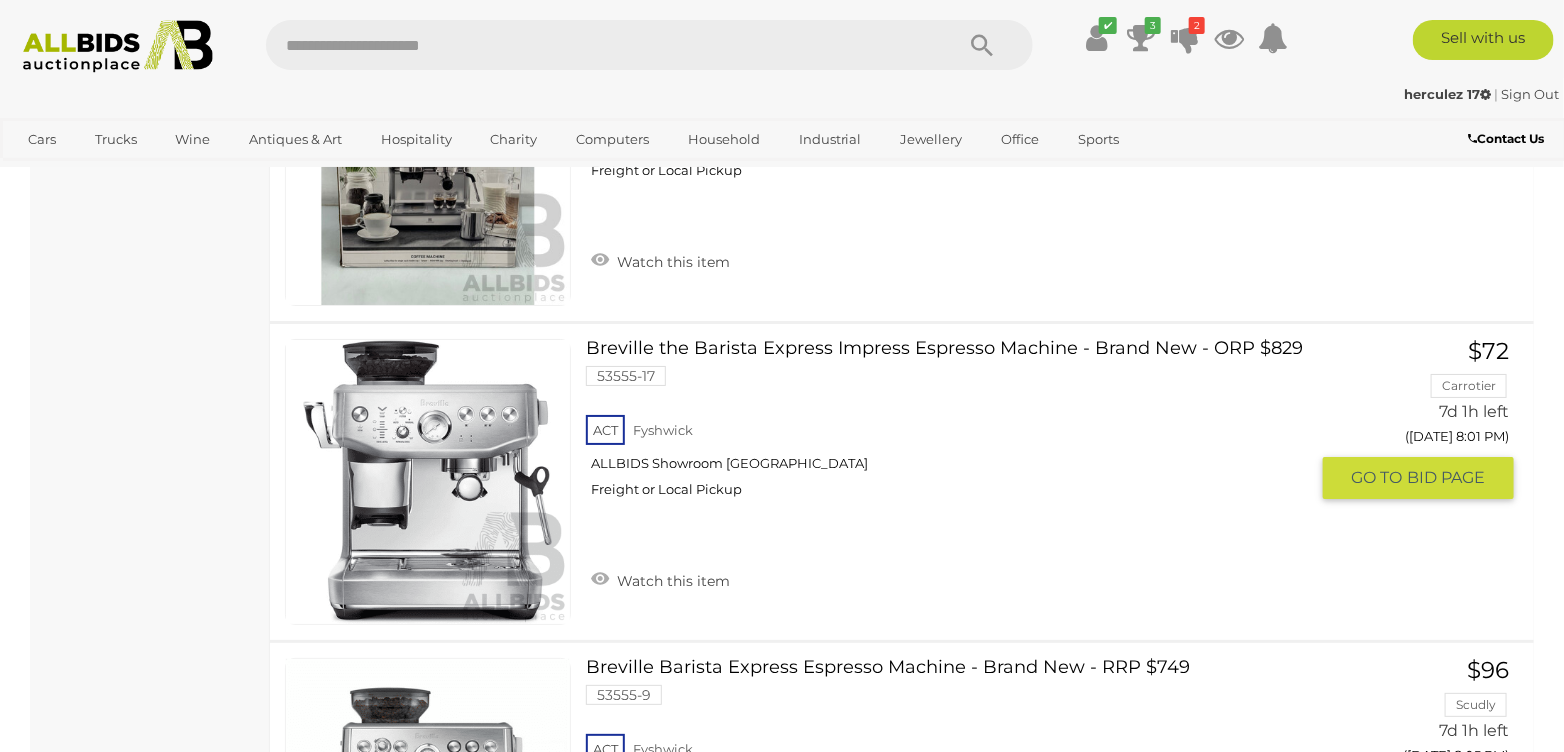 scroll, scrollTop: 2800, scrollLeft: 0, axis: vertical 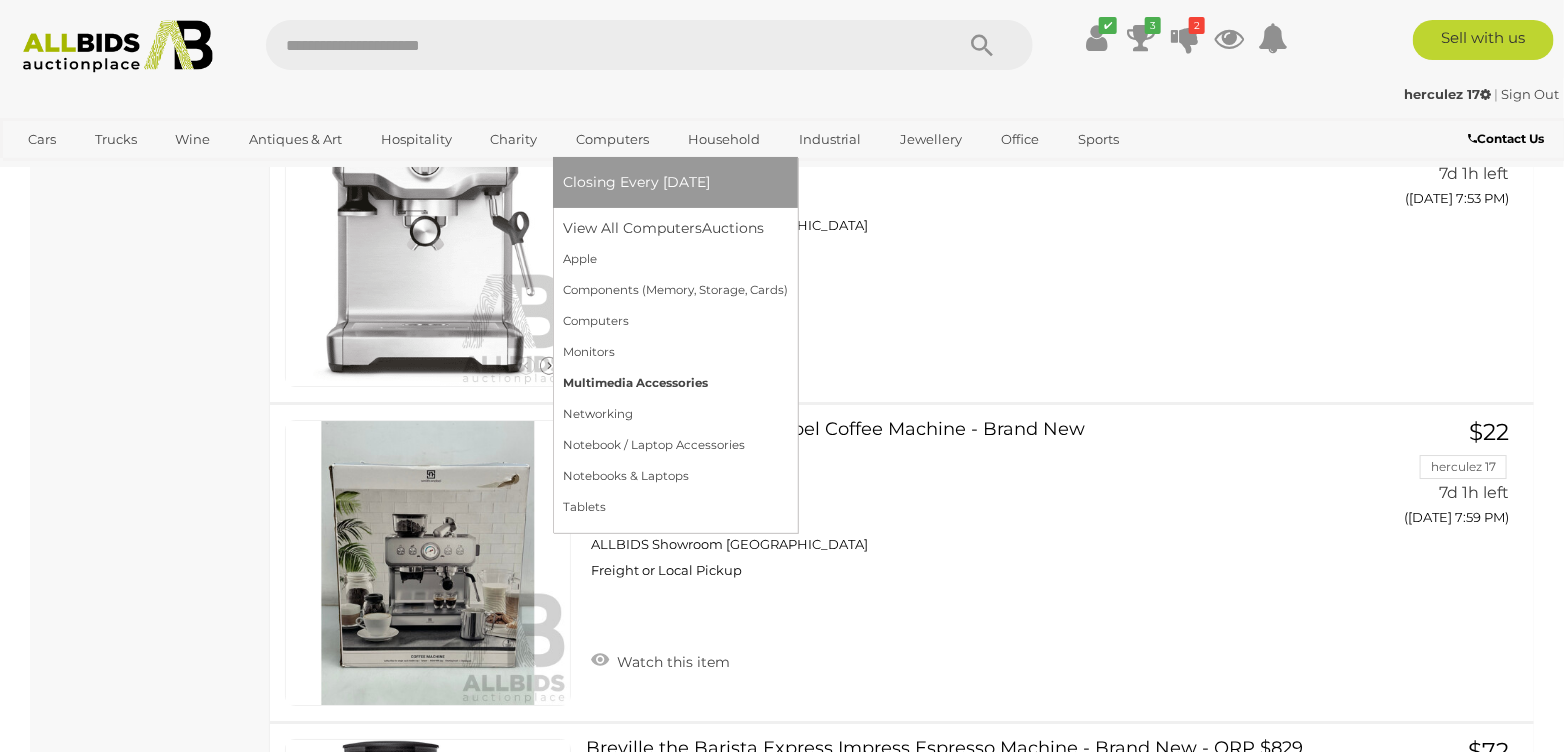 click on "Multimedia Accessories" at bounding box center [675, 383] 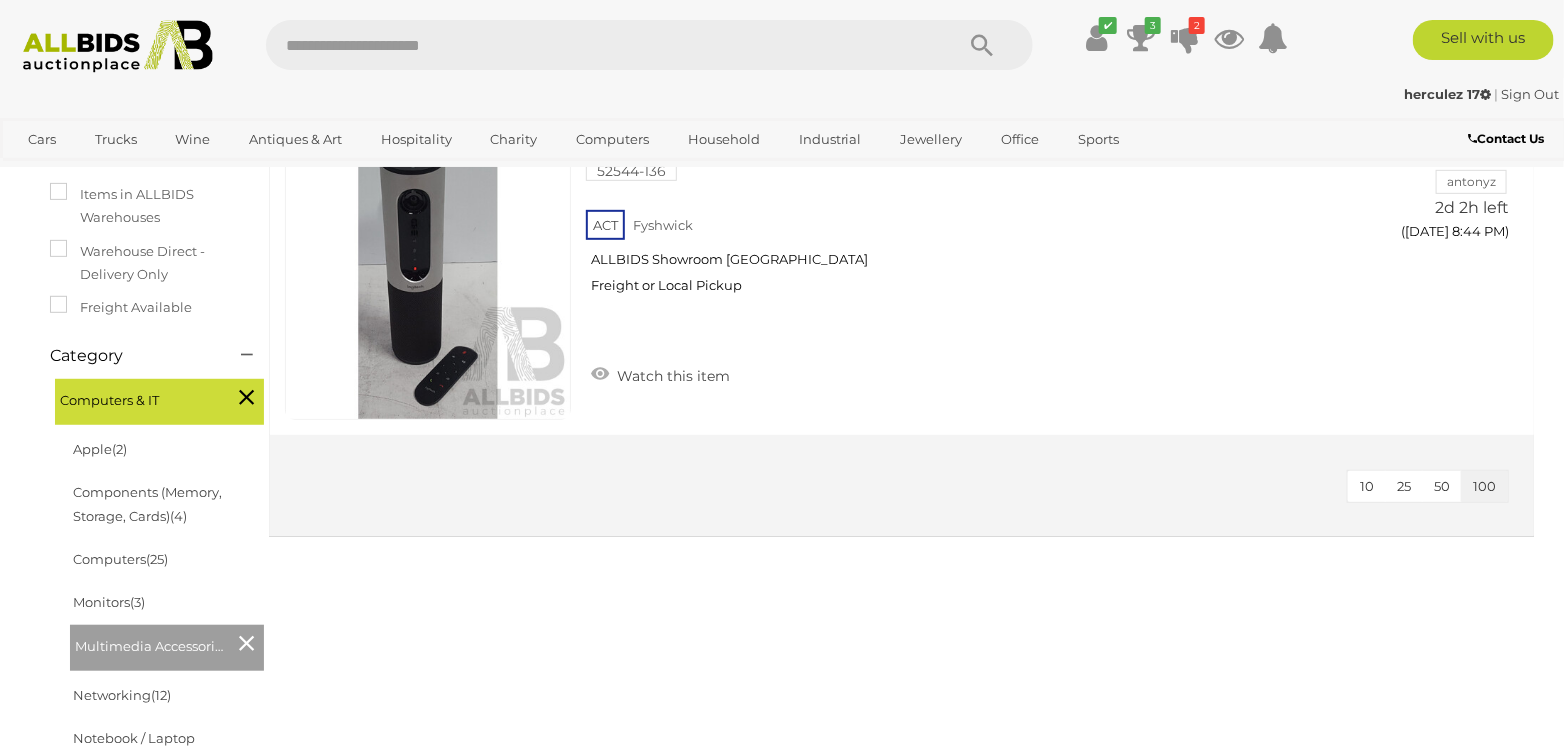 scroll, scrollTop: 100, scrollLeft: 0, axis: vertical 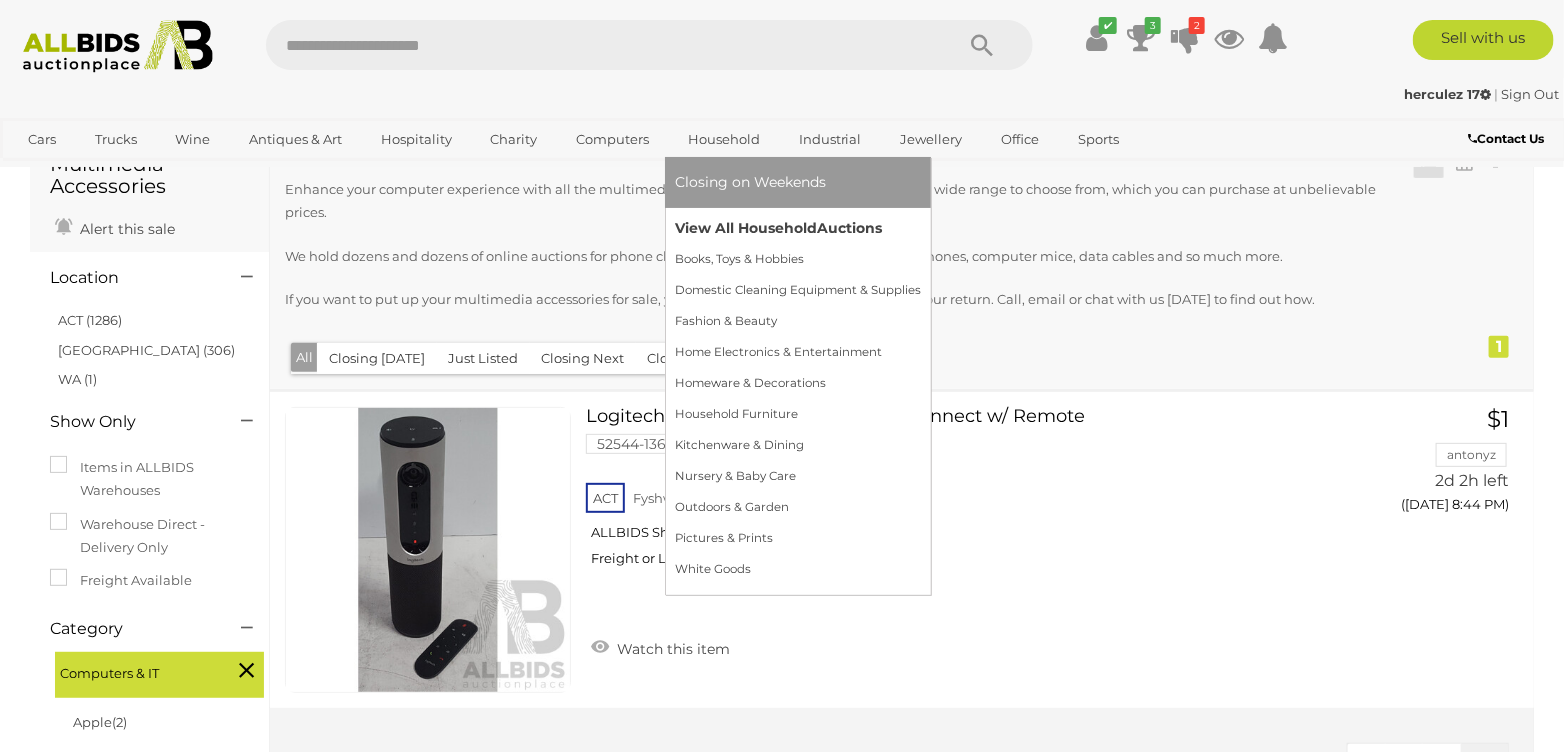 click on "View All Household  Auctions" at bounding box center [798, 228] 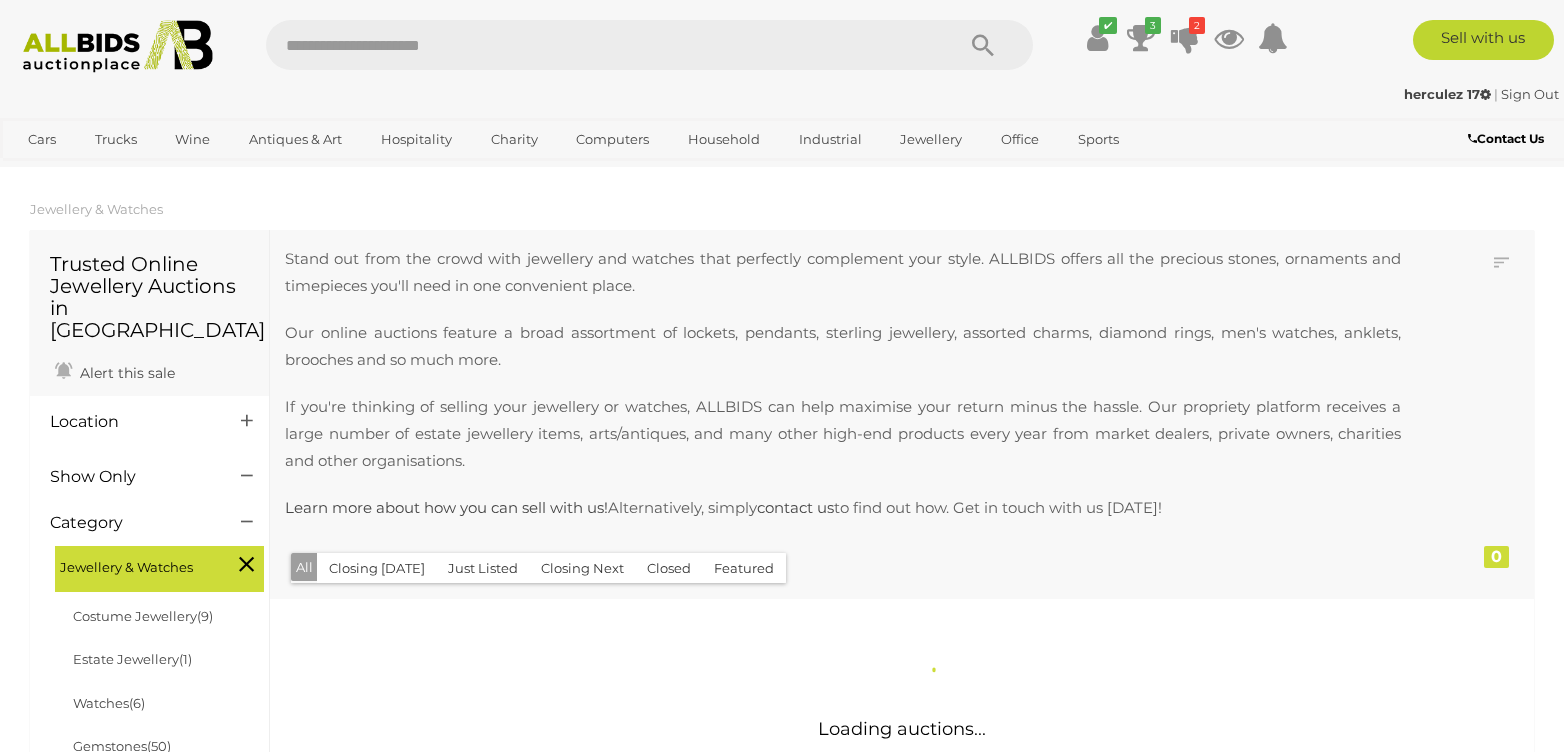 scroll, scrollTop: 0, scrollLeft: 0, axis: both 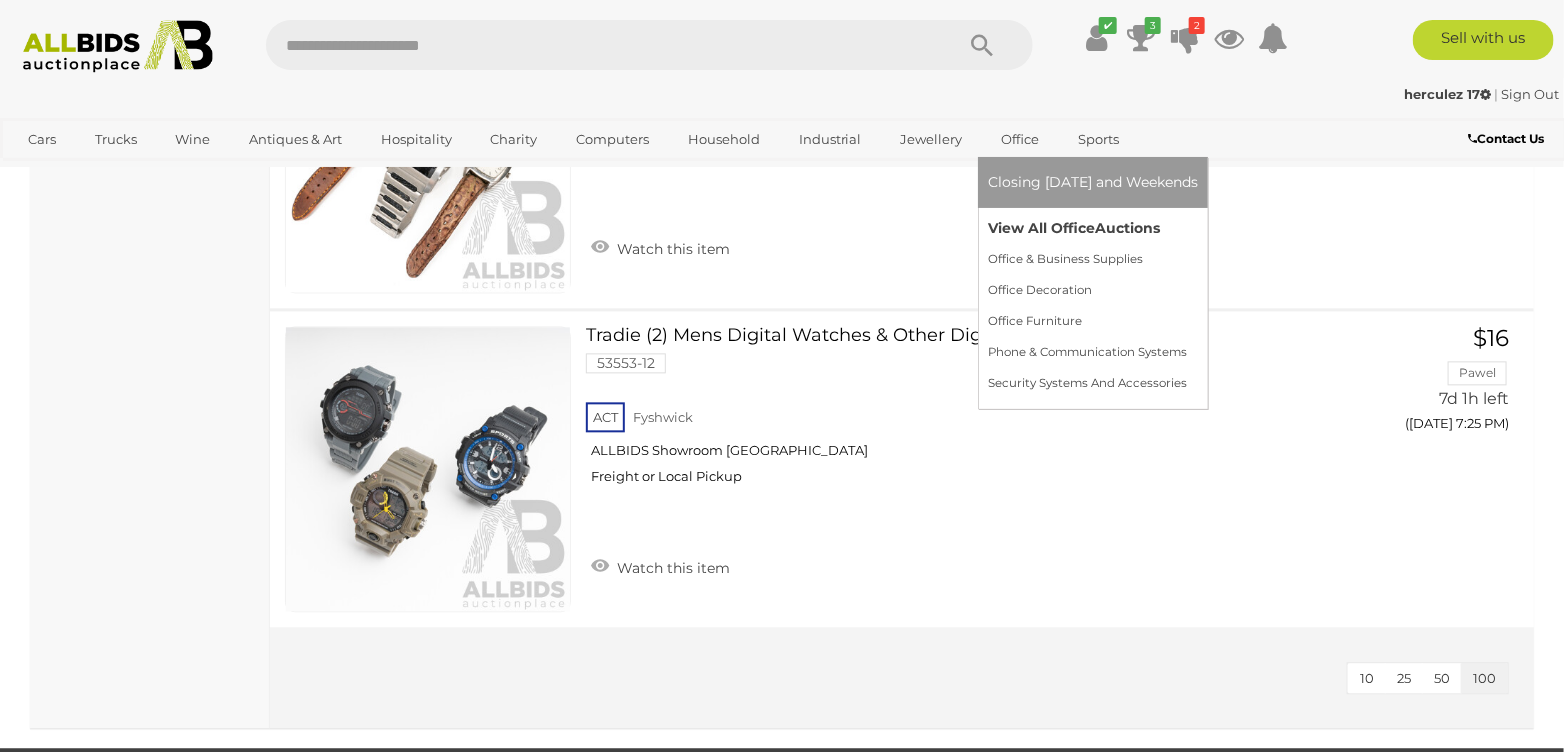 click on "View All Office  Auctions" at bounding box center [1093, 228] 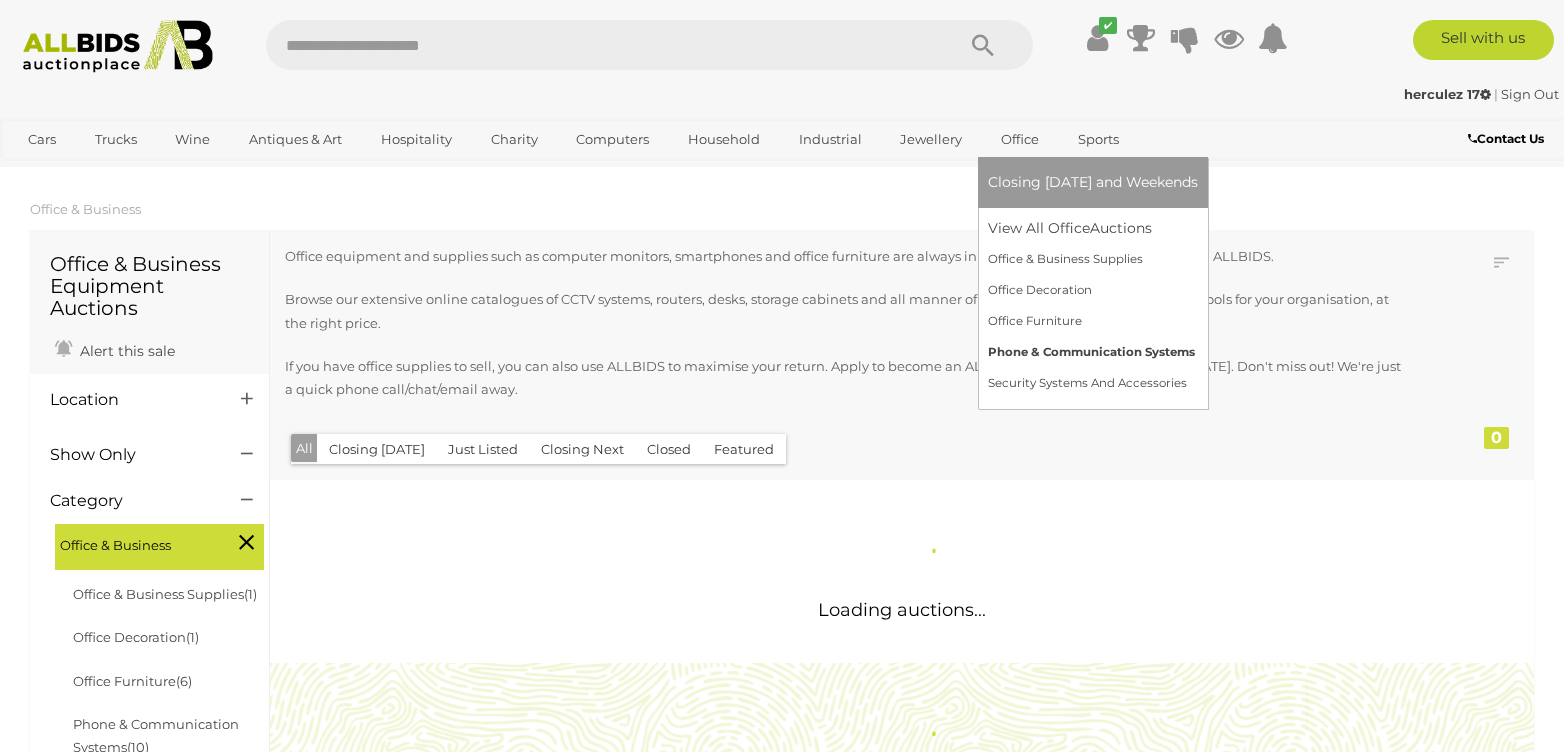 scroll, scrollTop: 0, scrollLeft: 0, axis: both 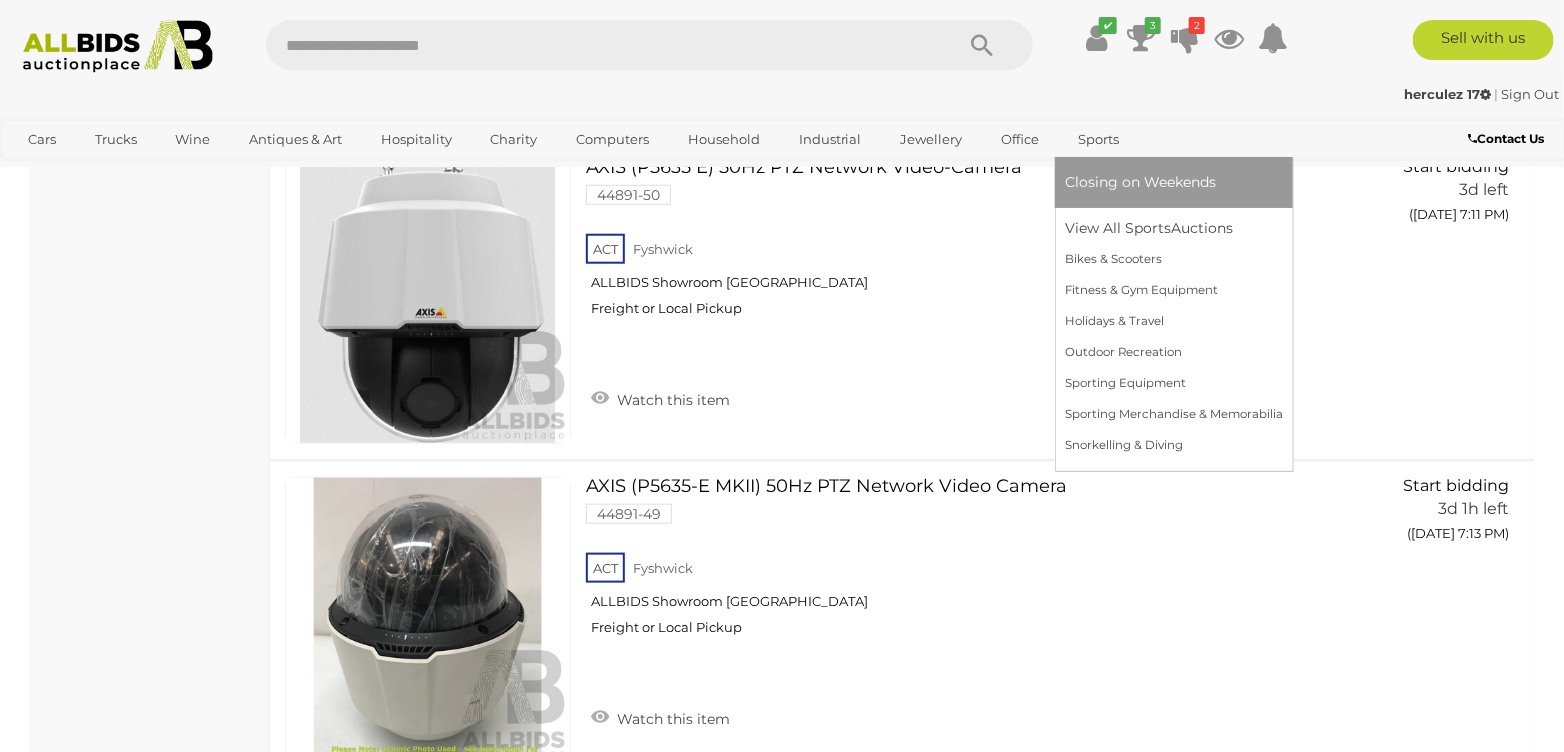 click on "Sports" at bounding box center [1098, 139] 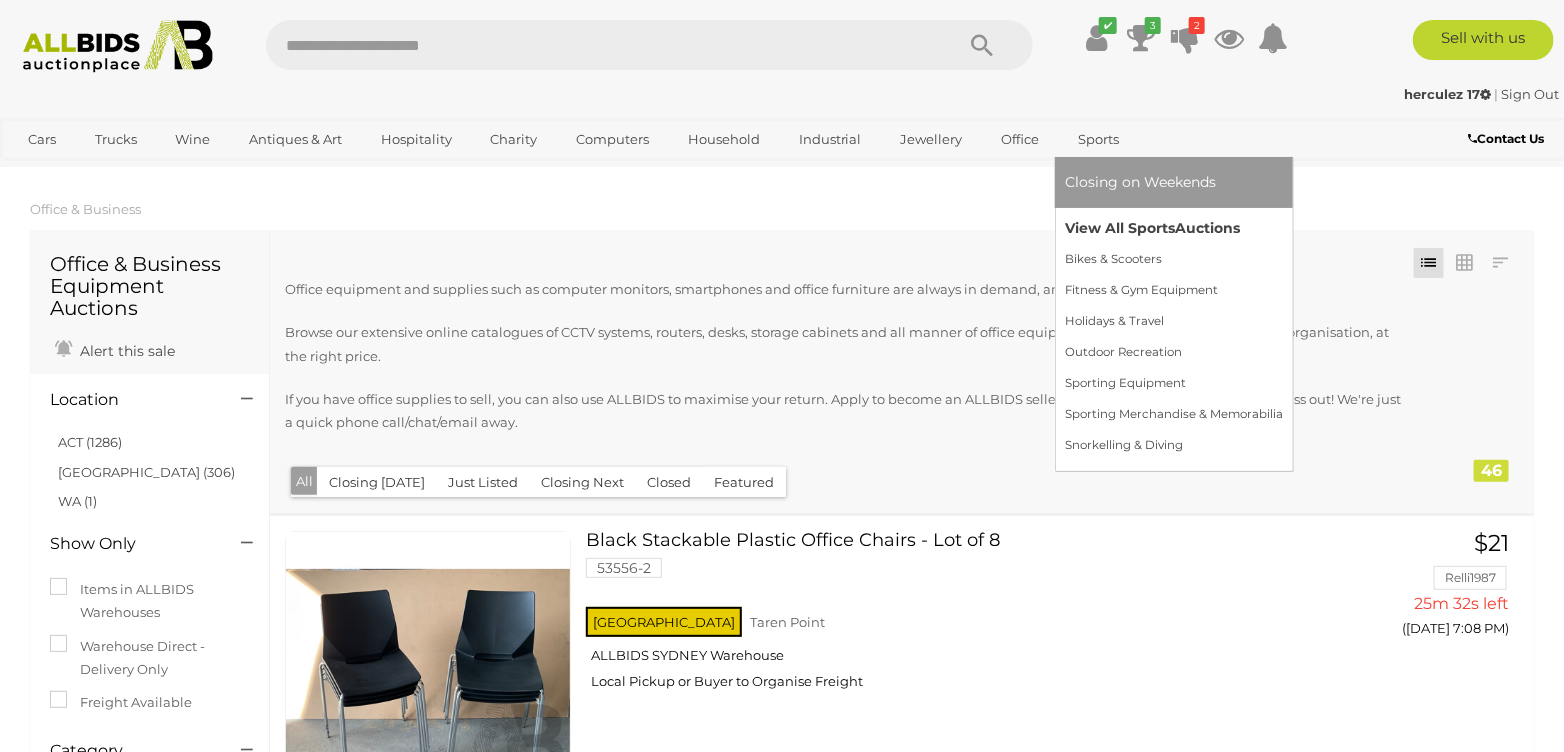 click on "View All Sports  Auctions" at bounding box center [1174, 228] 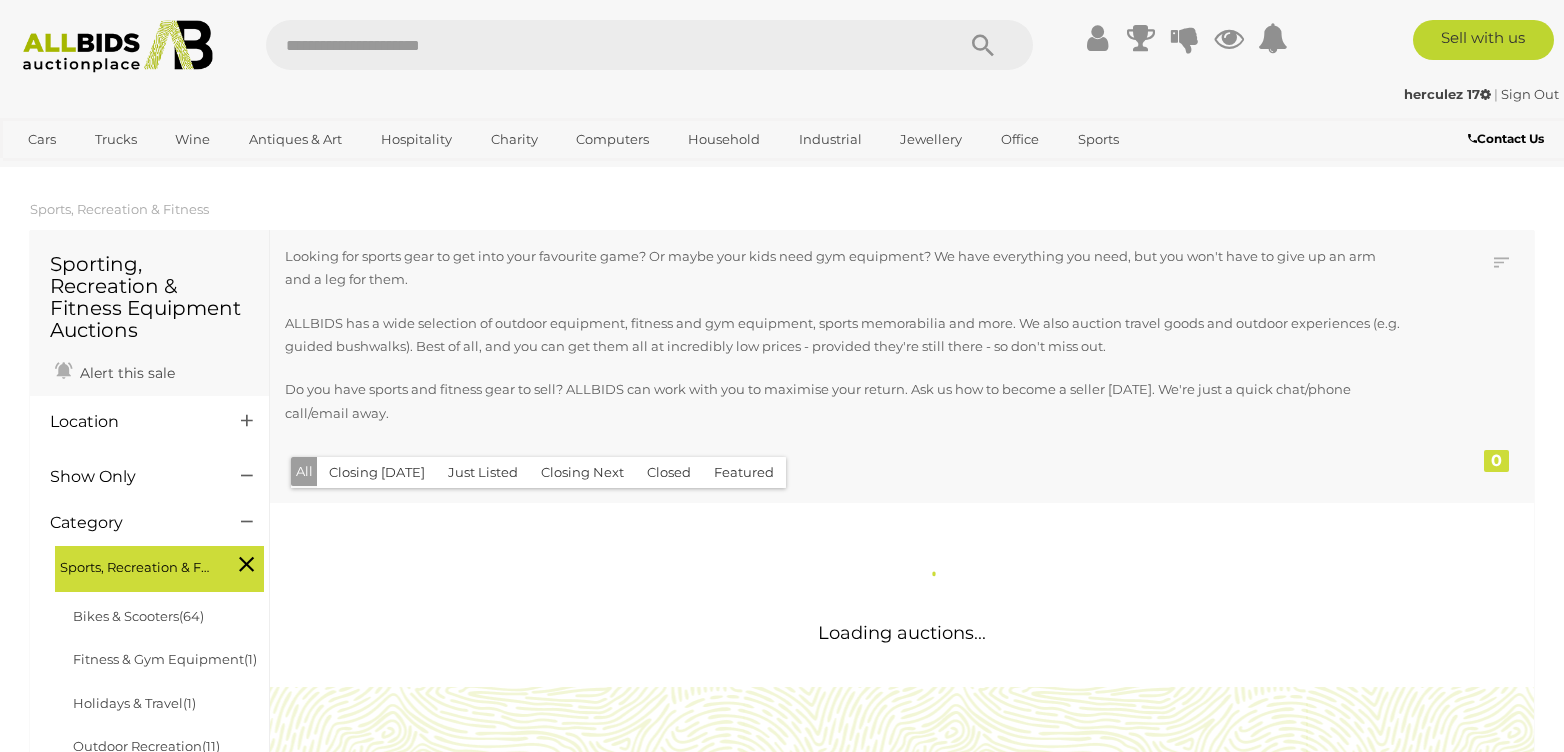 scroll, scrollTop: 0, scrollLeft: 0, axis: both 